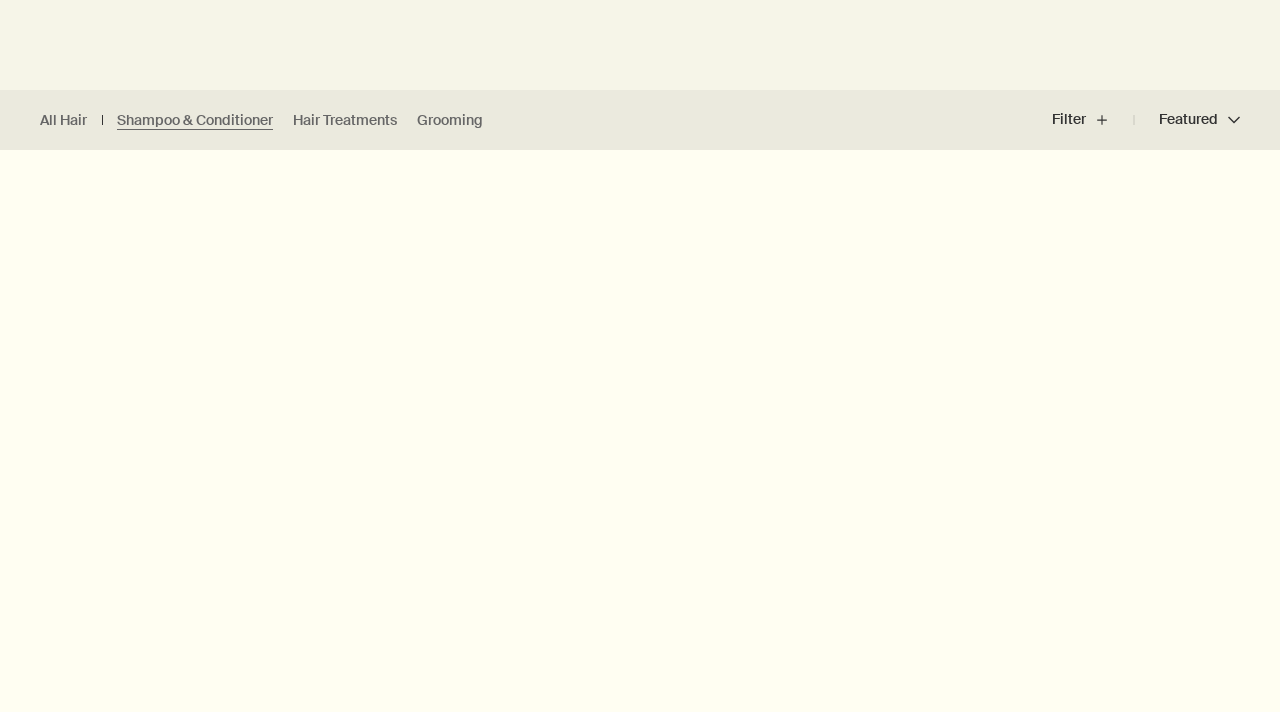 scroll, scrollTop: 483, scrollLeft: 0, axis: vertical 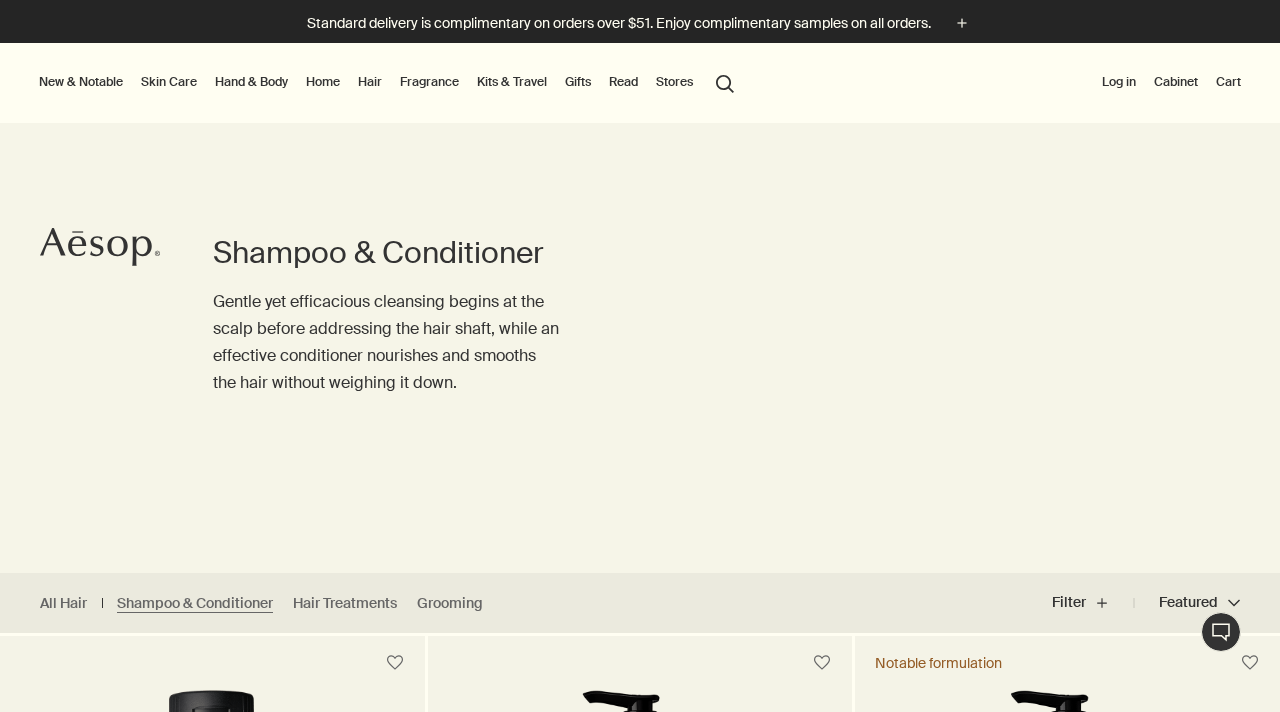 click on "Hair" at bounding box center [370, 82] 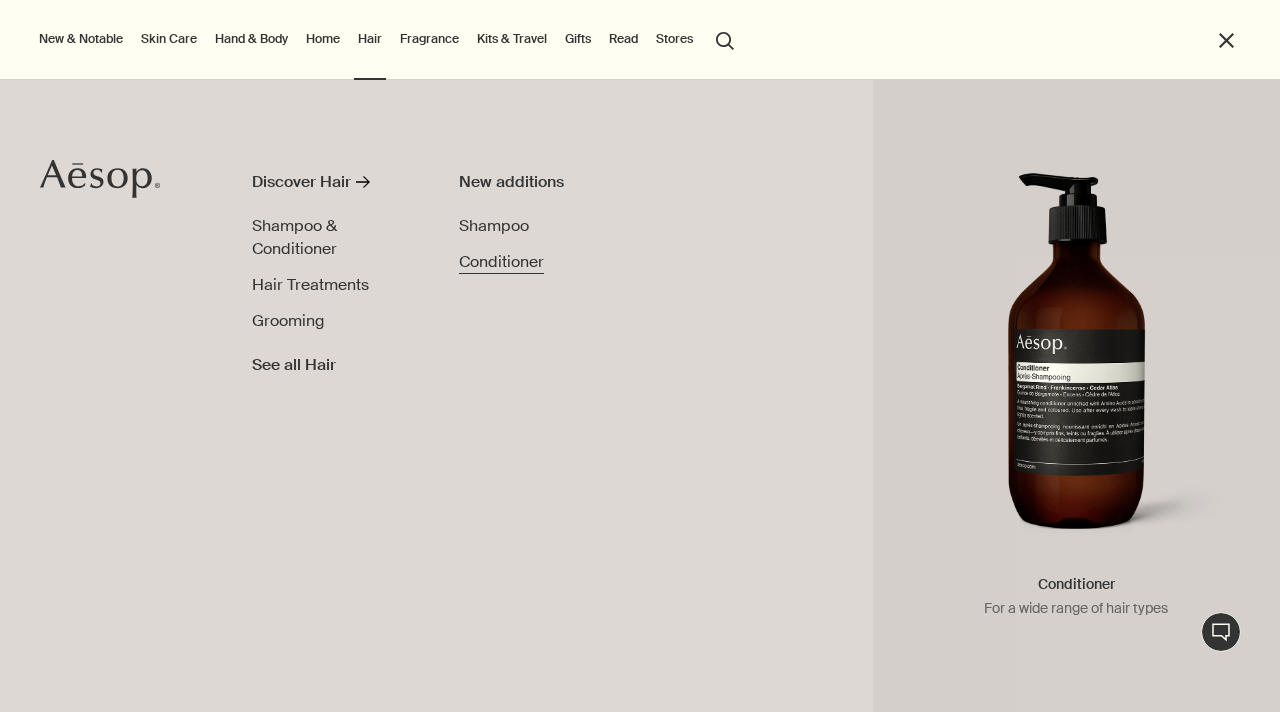 click on "Conditioner" at bounding box center (501, 261) 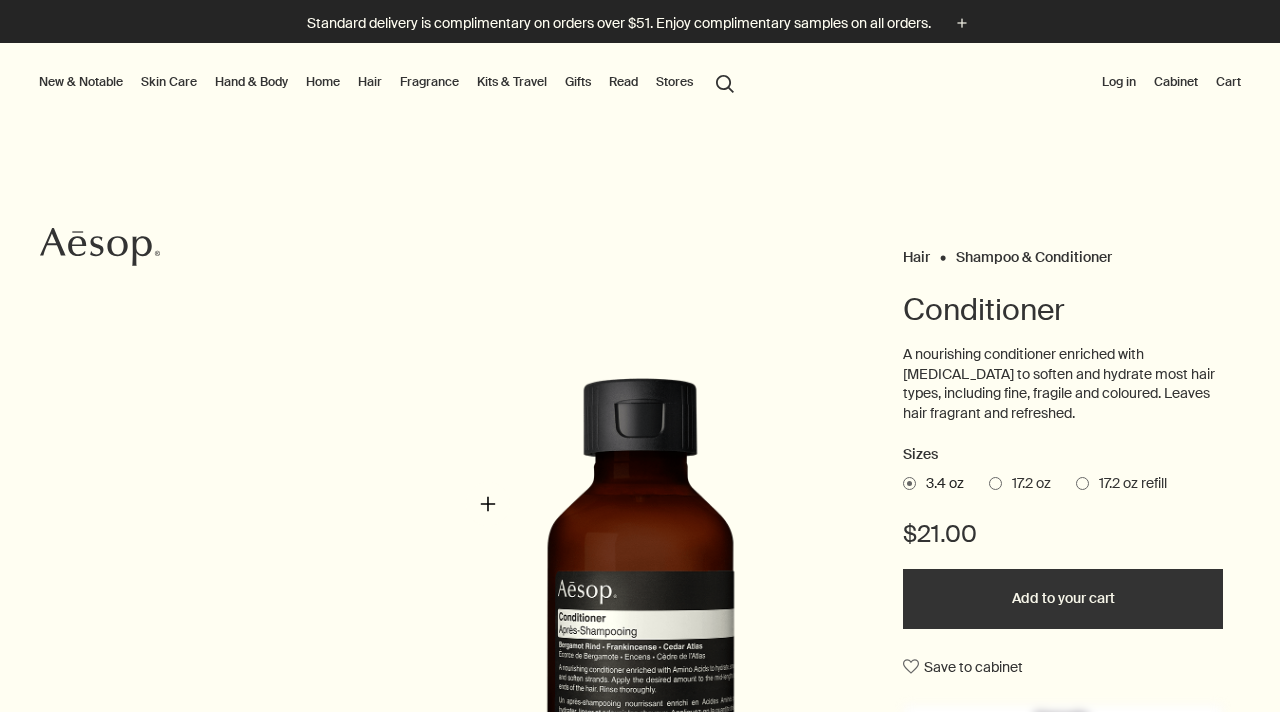 scroll, scrollTop: 0, scrollLeft: 0, axis: both 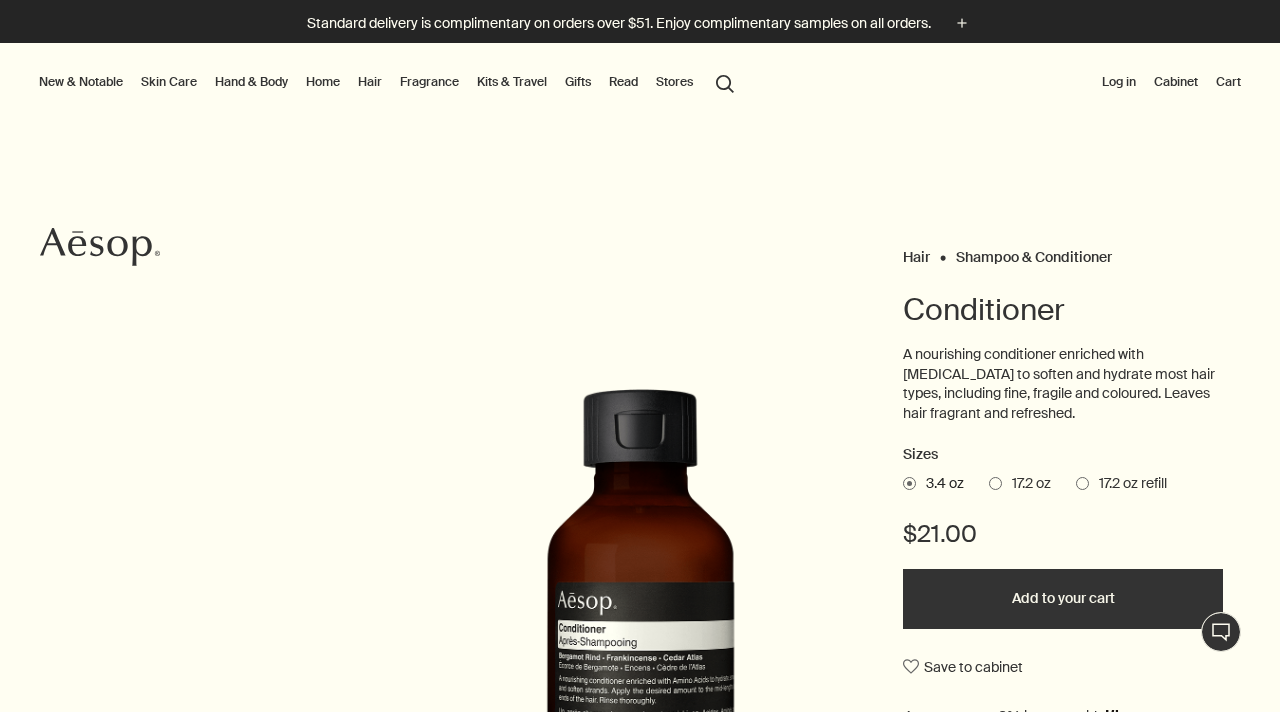 click on "Hair" at bounding box center (370, 82) 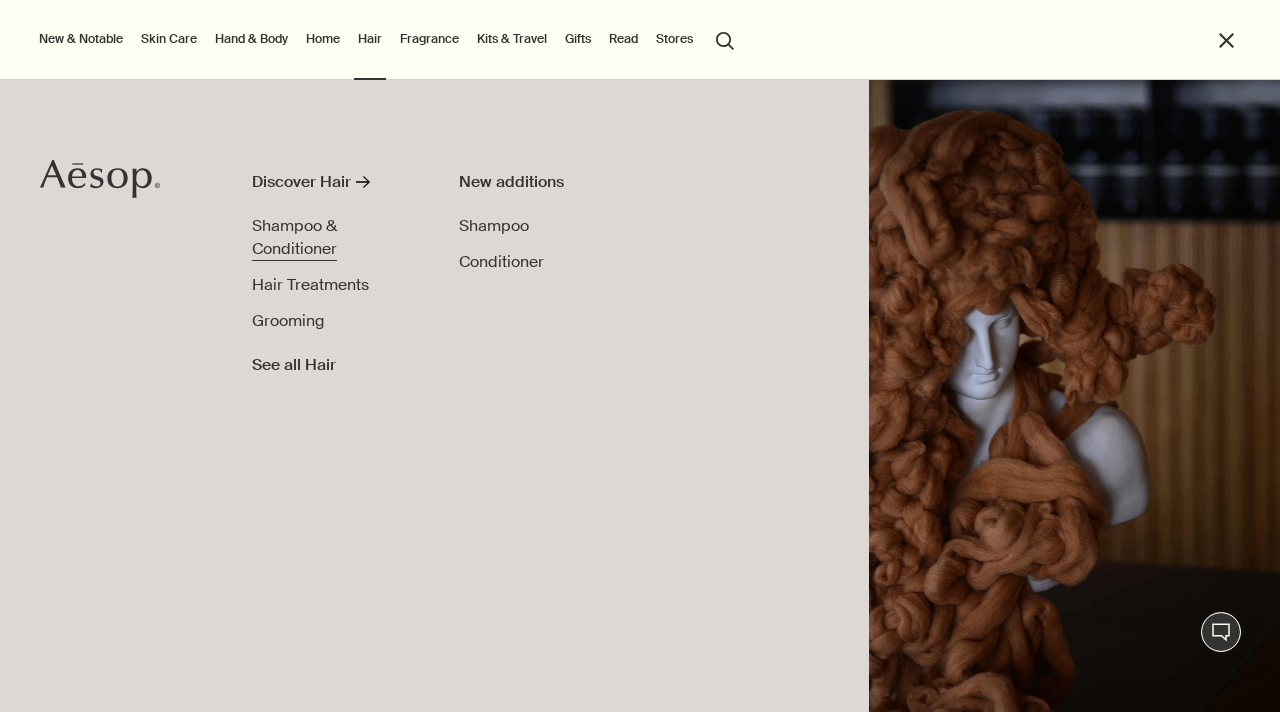 click on "Shampoo & Conditioner" at bounding box center (294, 237) 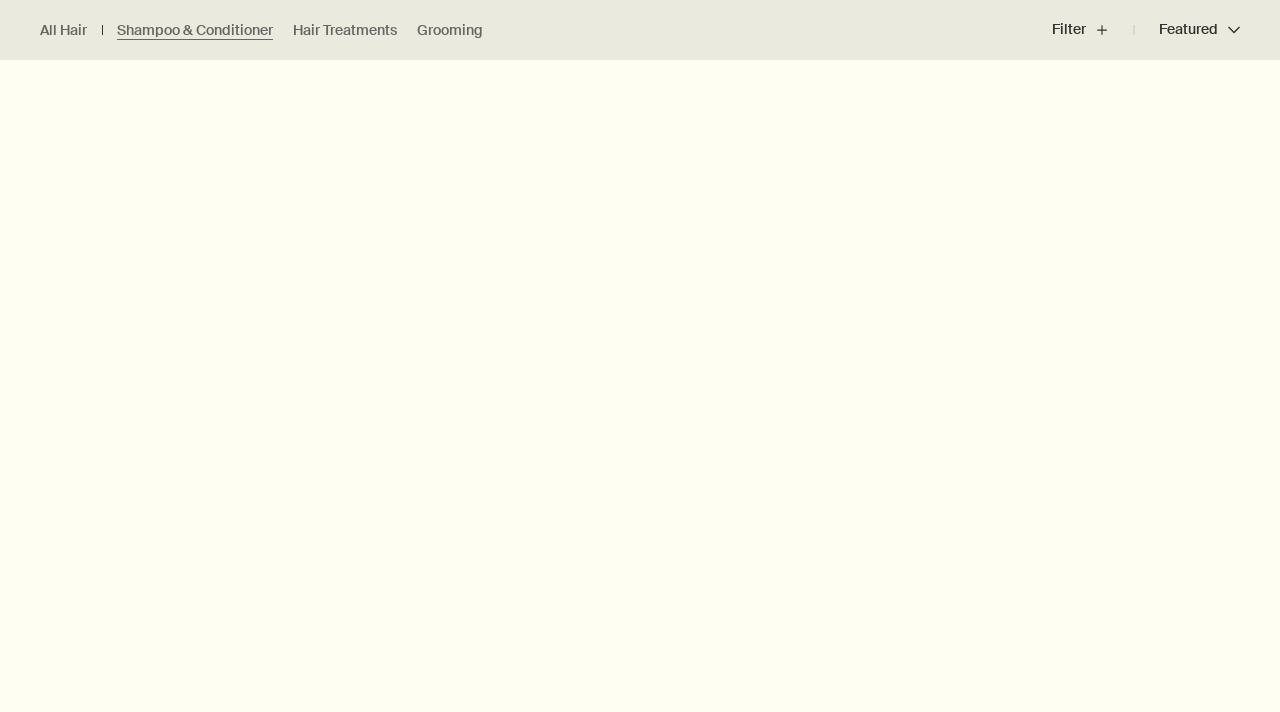 scroll, scrollTop: 1366, scrollLeft: 0, axis: vertical 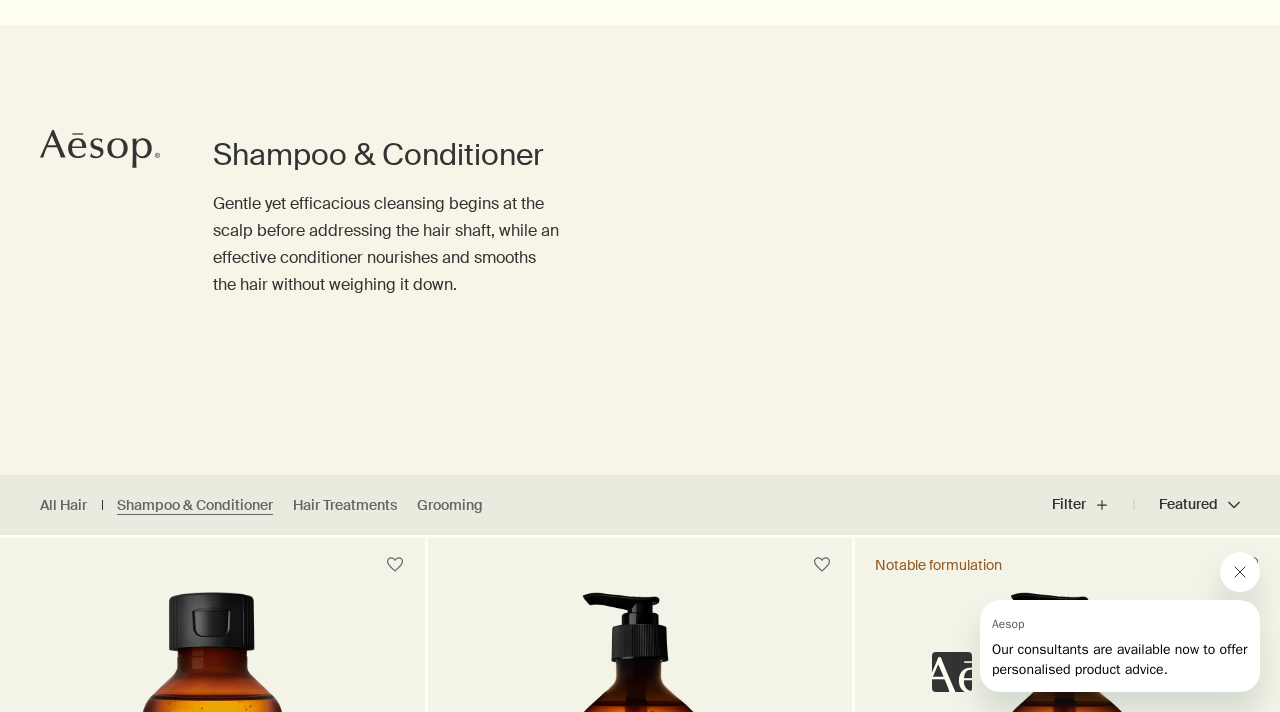 click 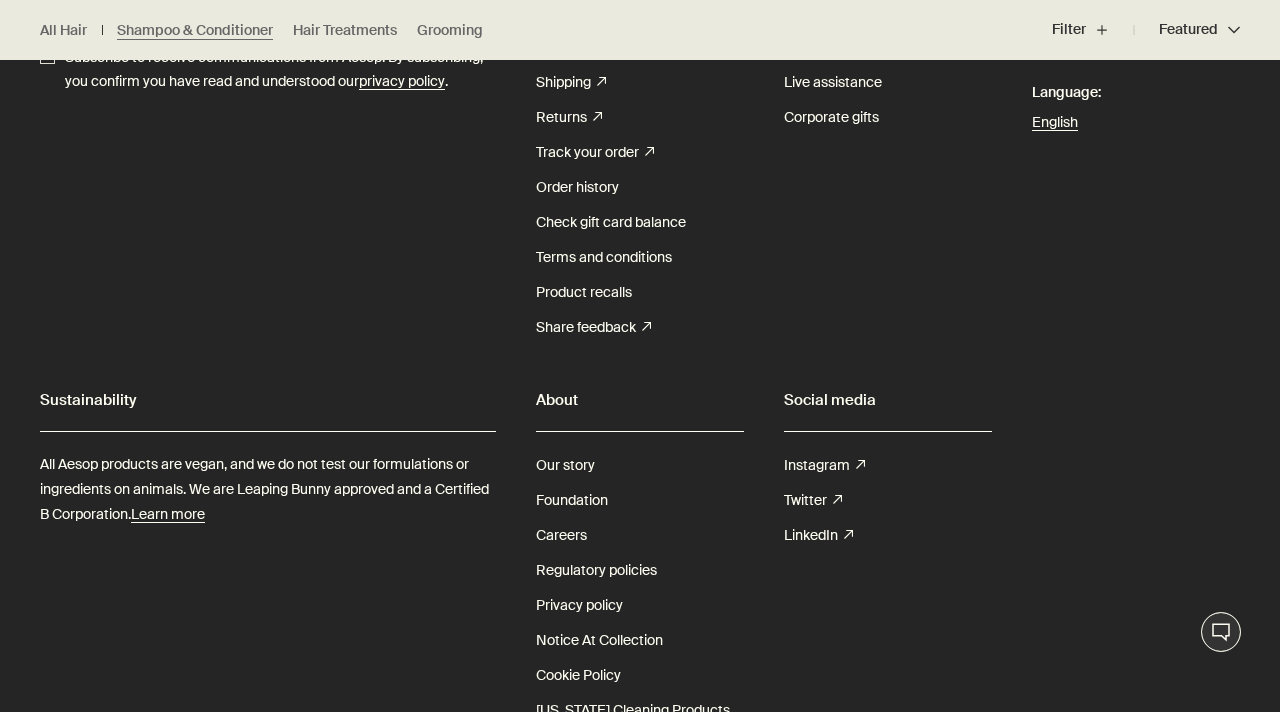 scroll, scrollTop: 3755, scrollLeft: 0, axis: vertical 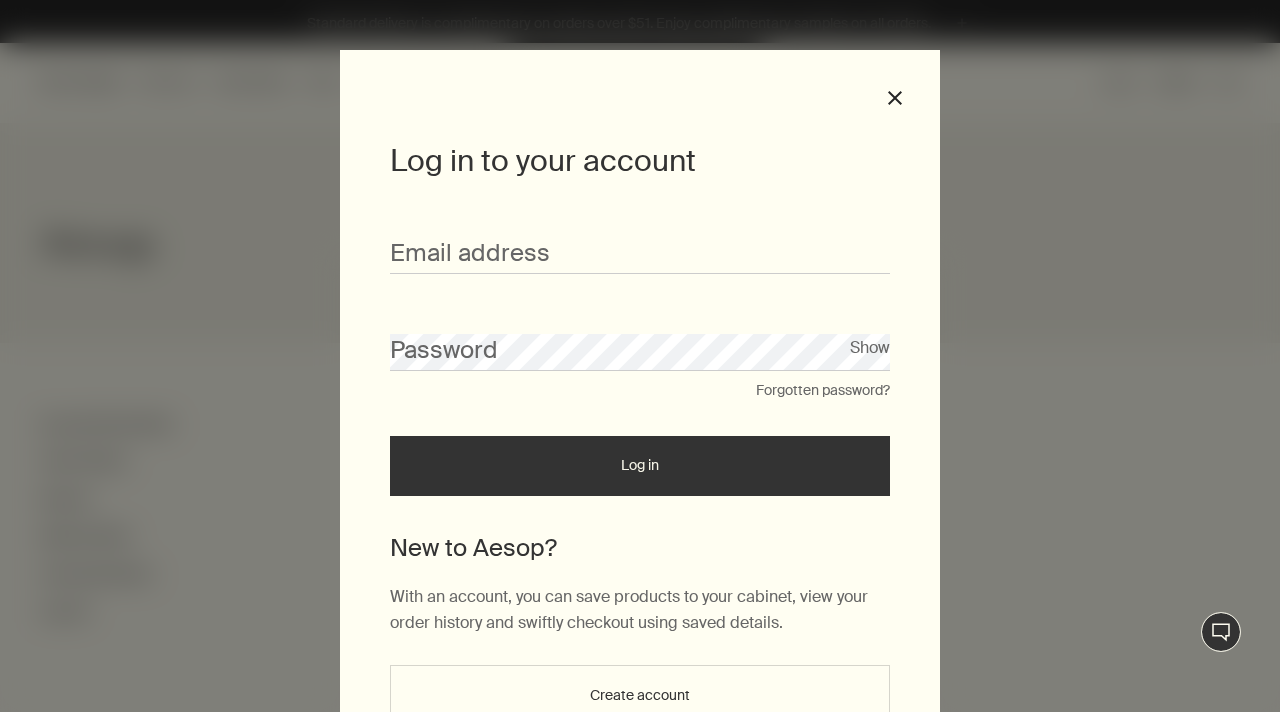 type on "**********" 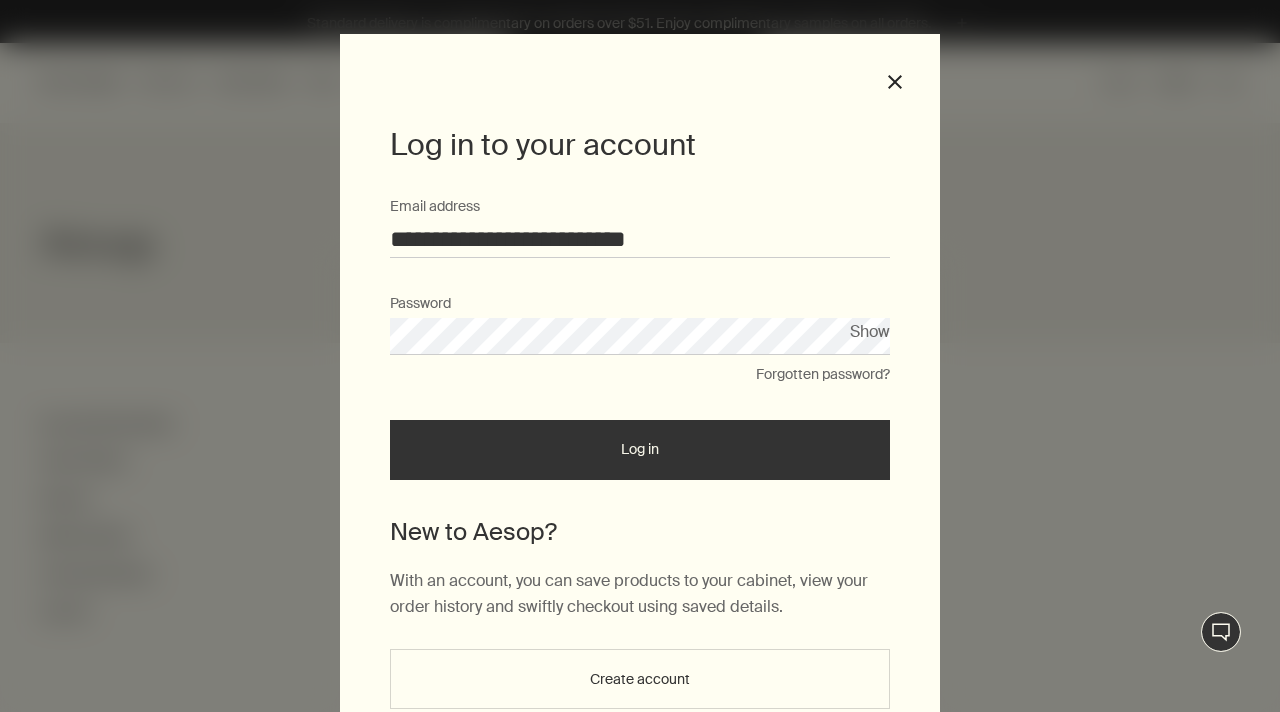 scroll, scrollTop: 0, scrollLeft: 0, axis: both 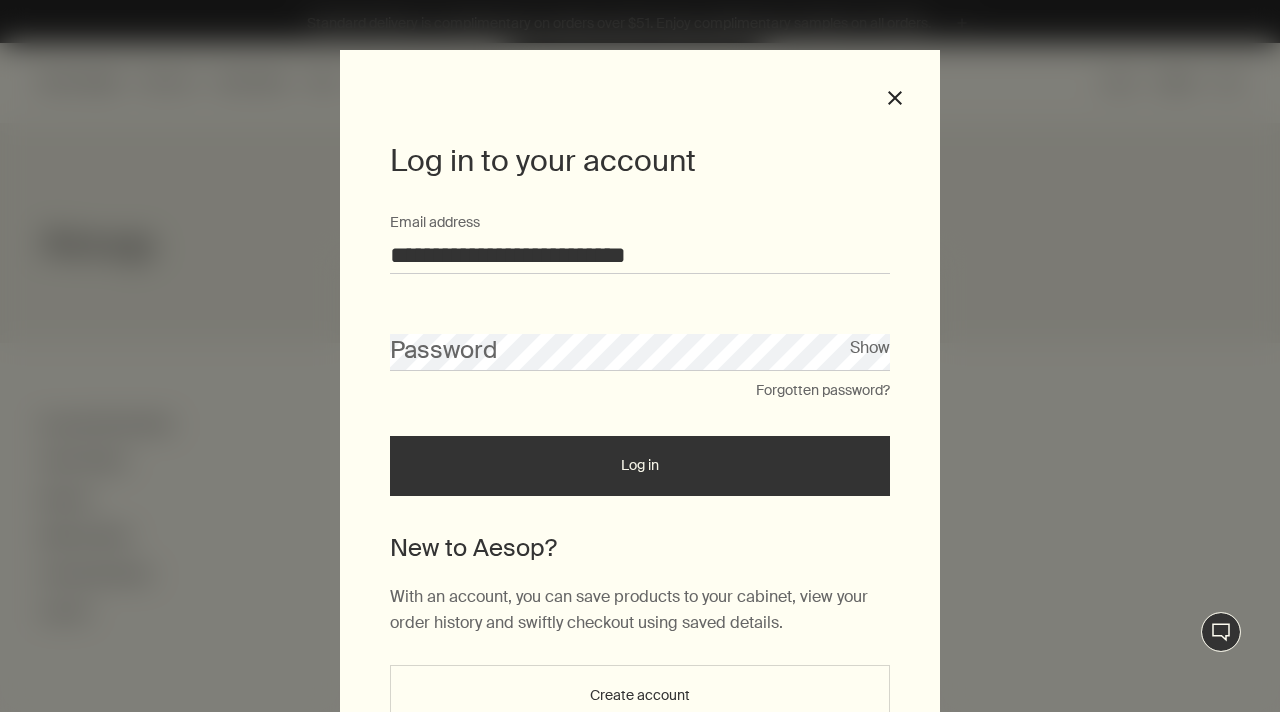 click on "Forgotten password?" at bounding box center [823, 391] 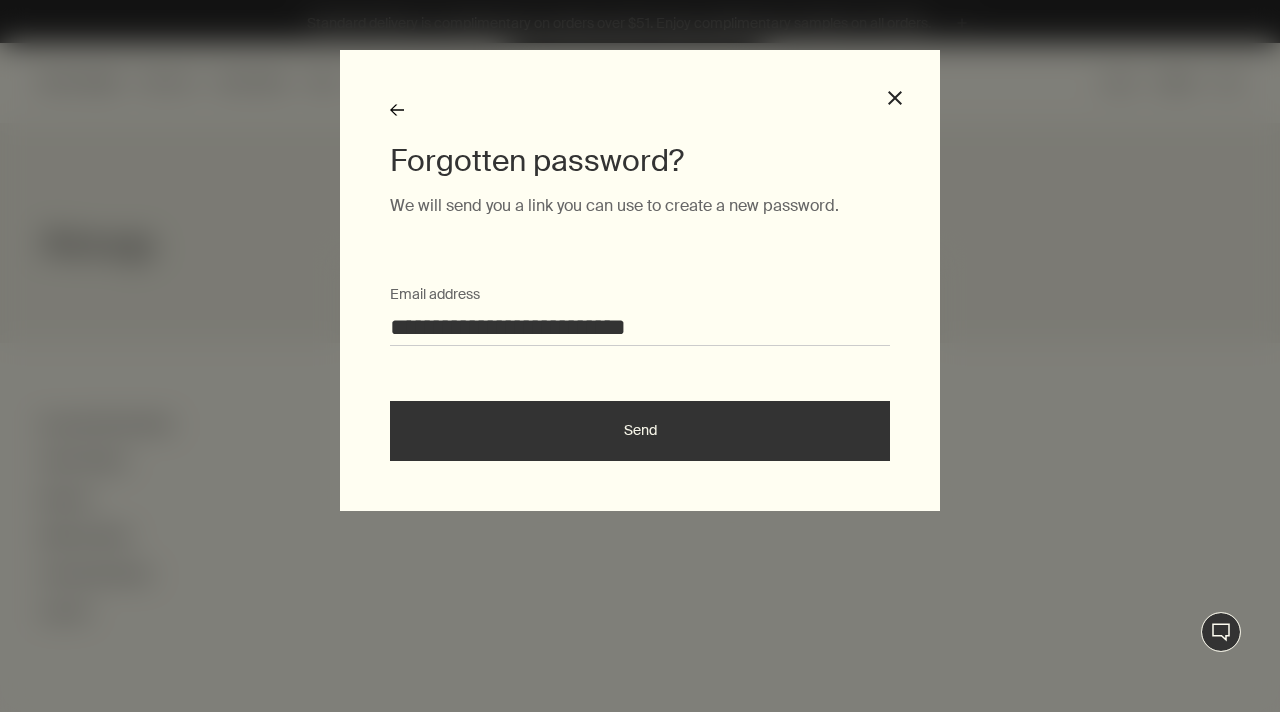 click on "Send" at bounding box center [640, 431] 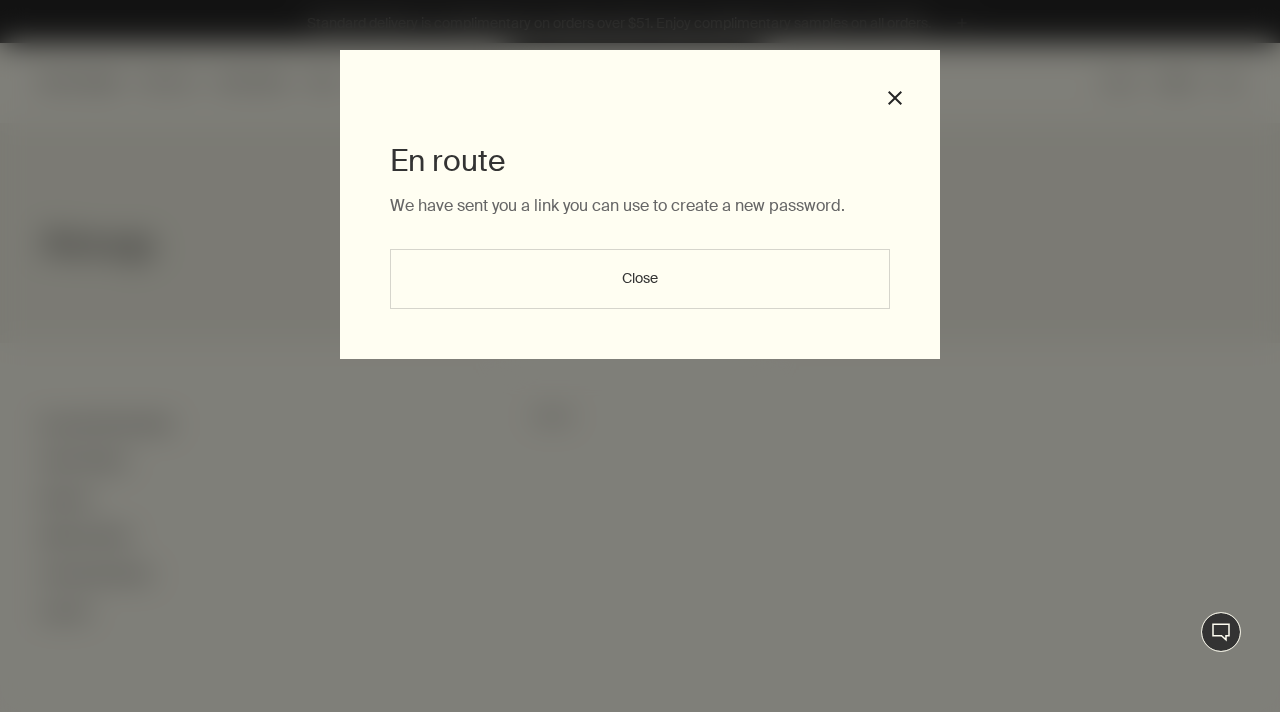 click on "Close" at bounding box center [640, 279] 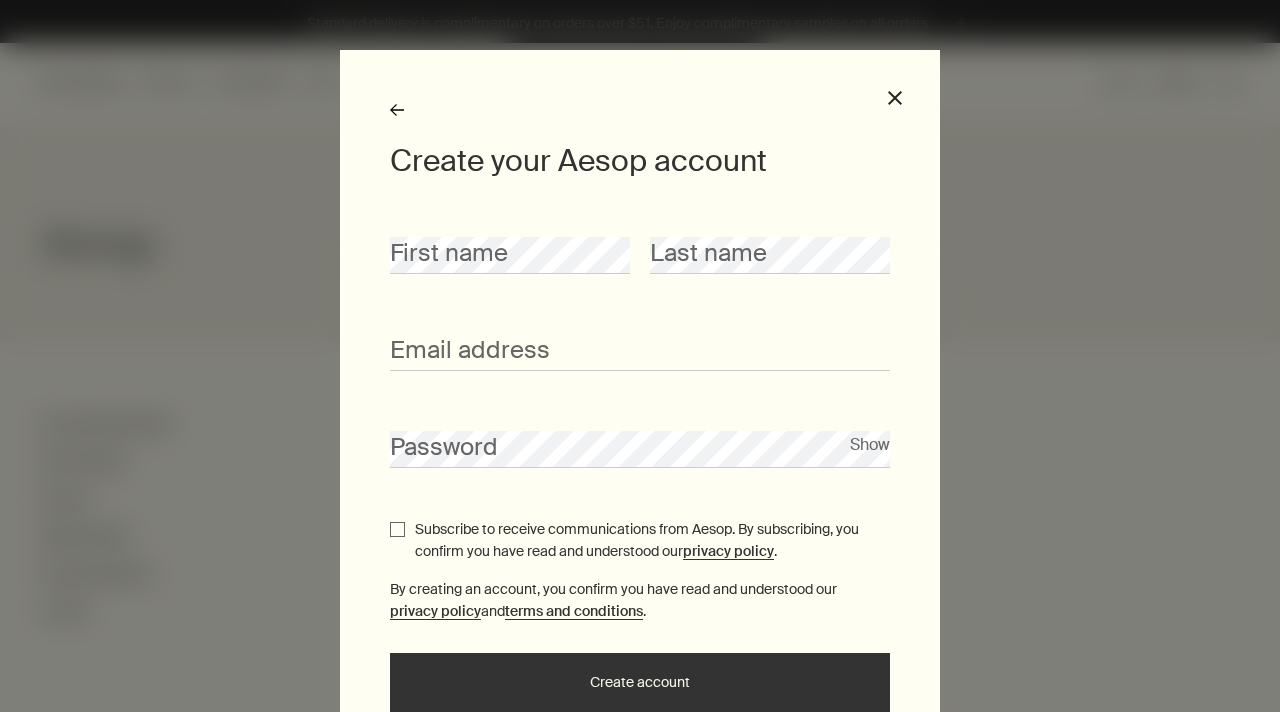 scroll, scrollTop: 0, scrollLeft: 0, axis: both 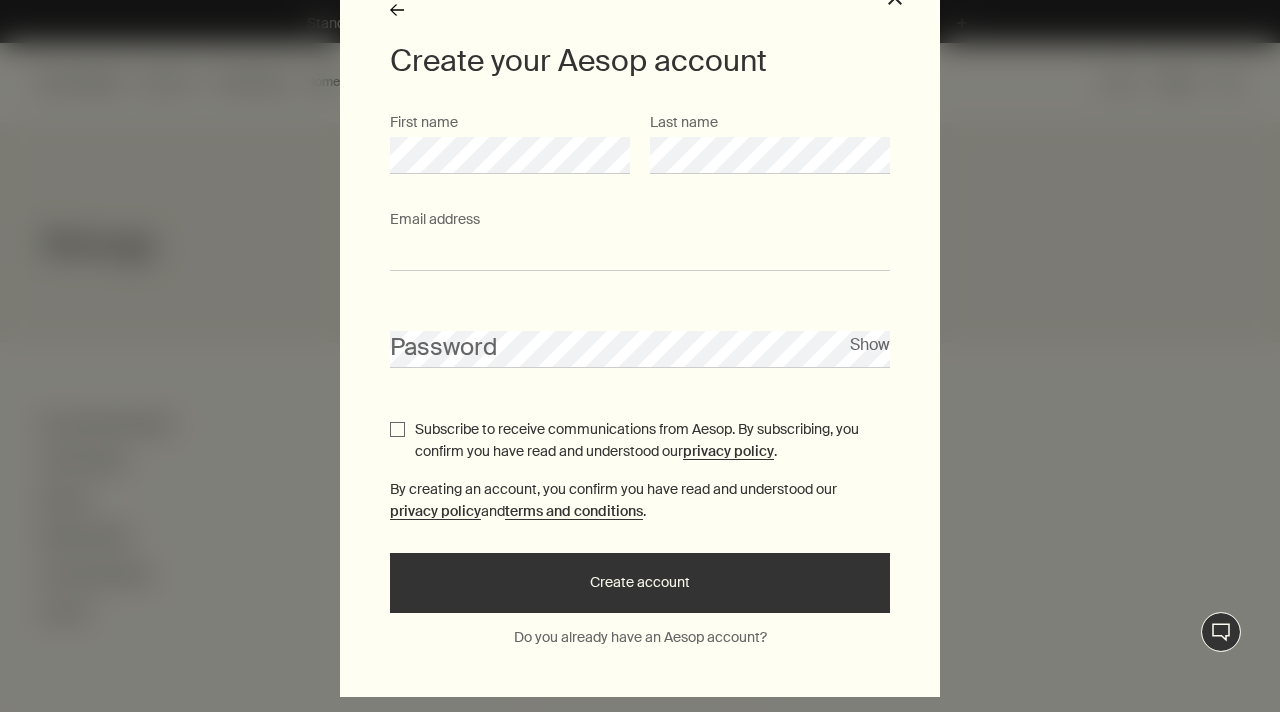 click on "Email address" at bounding box center (640, 252) 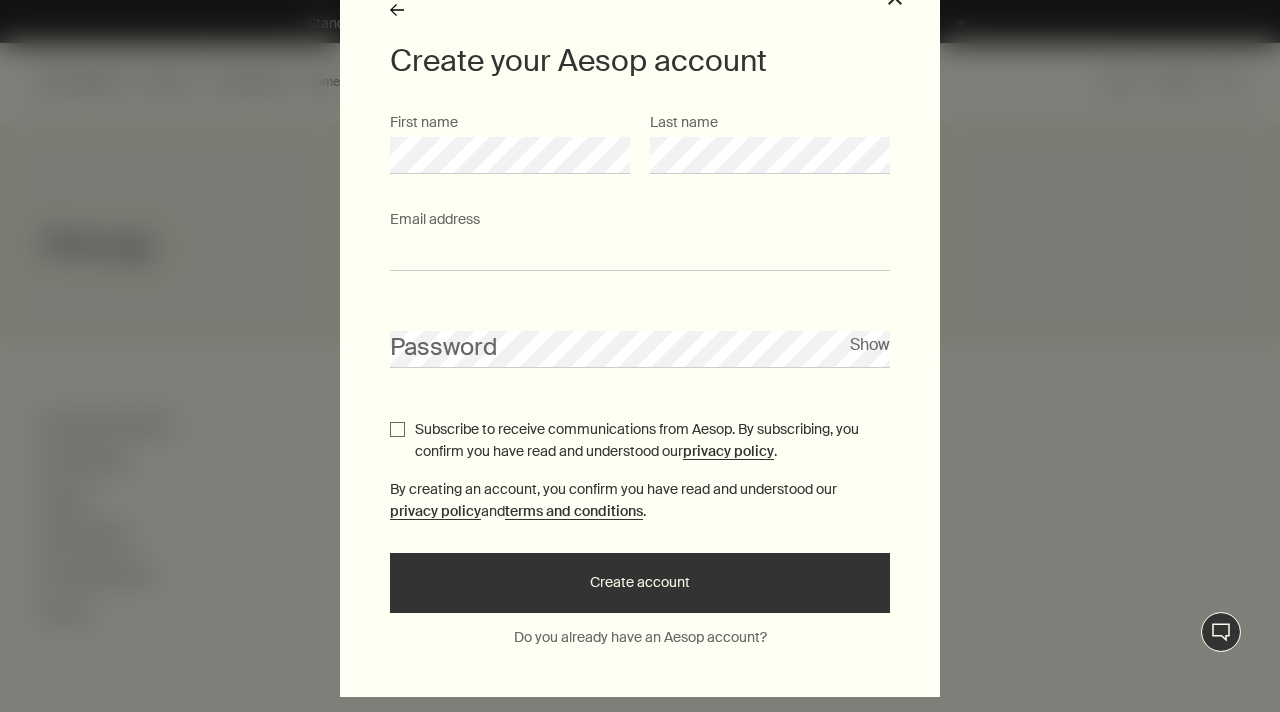 type on "**********" 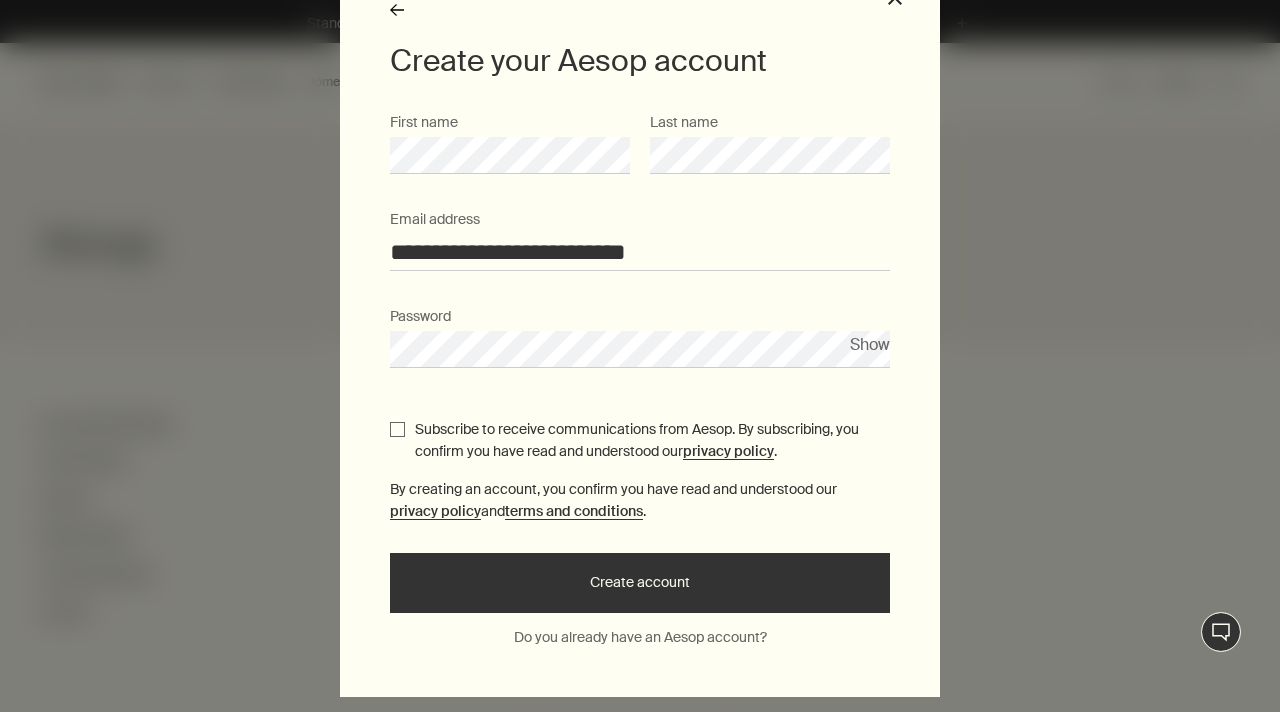 click on "Show" at bounding box center [870, 344] 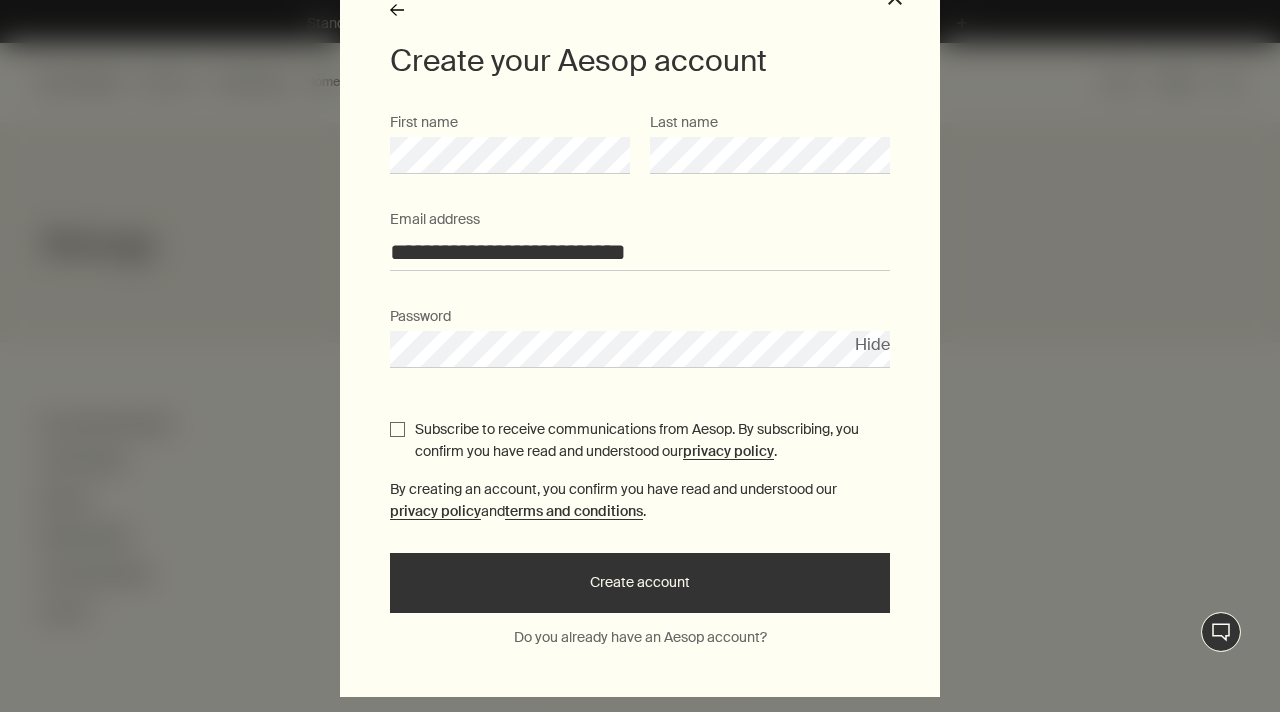 click on "Subscribe to receive communications from Aesop. By subscribing, you confirm you have read and understood our  privacy policy ." at bounding box center [397, 429] 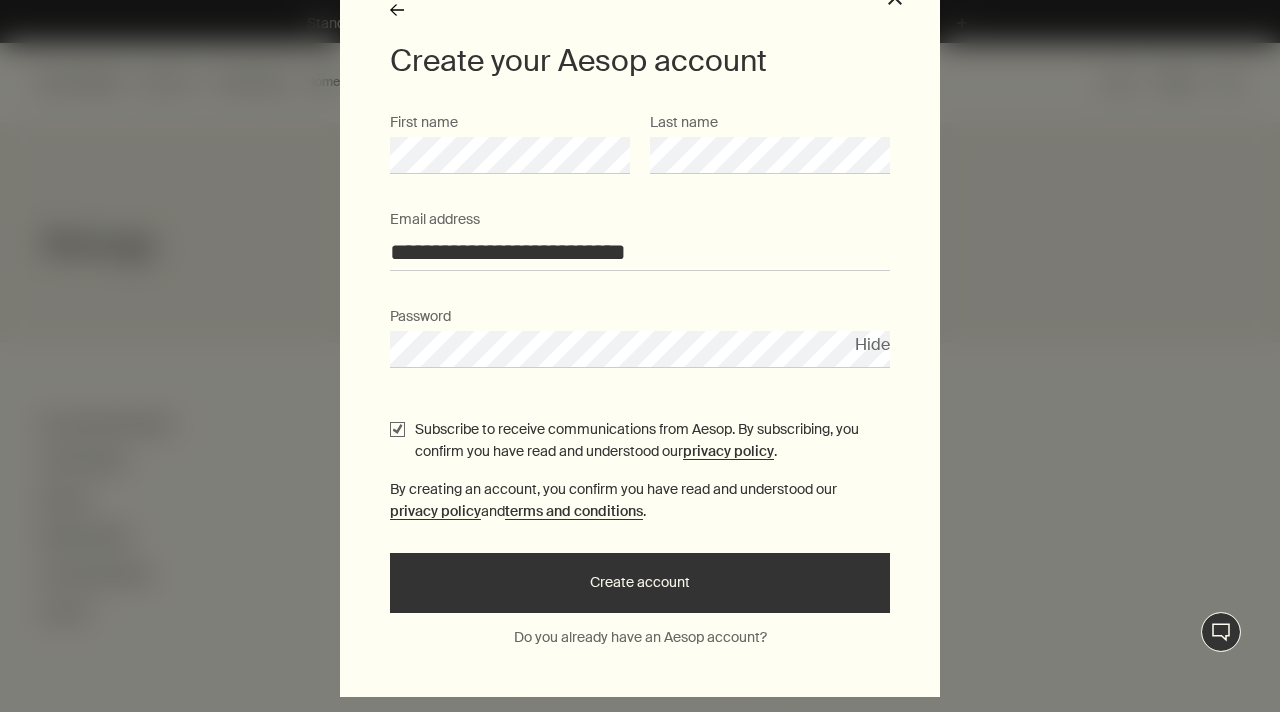 checkbox on "true" 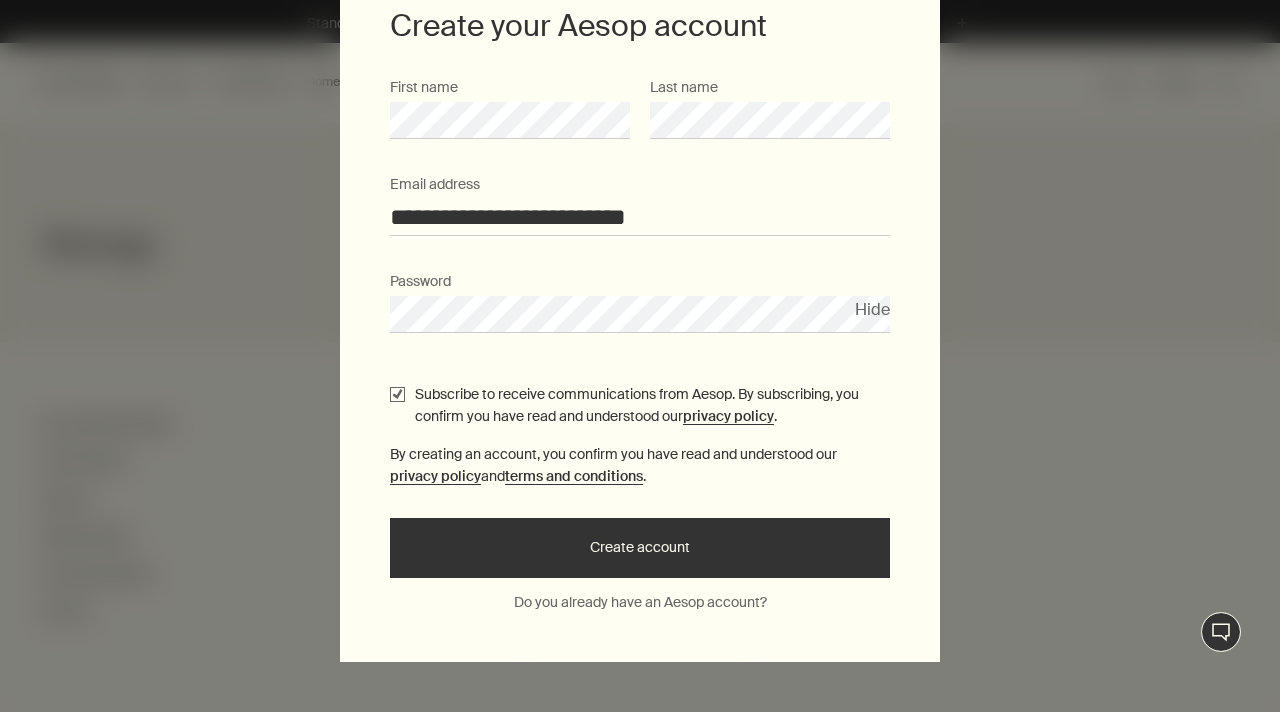 click on "Create account" at bounding box center (640, 548) 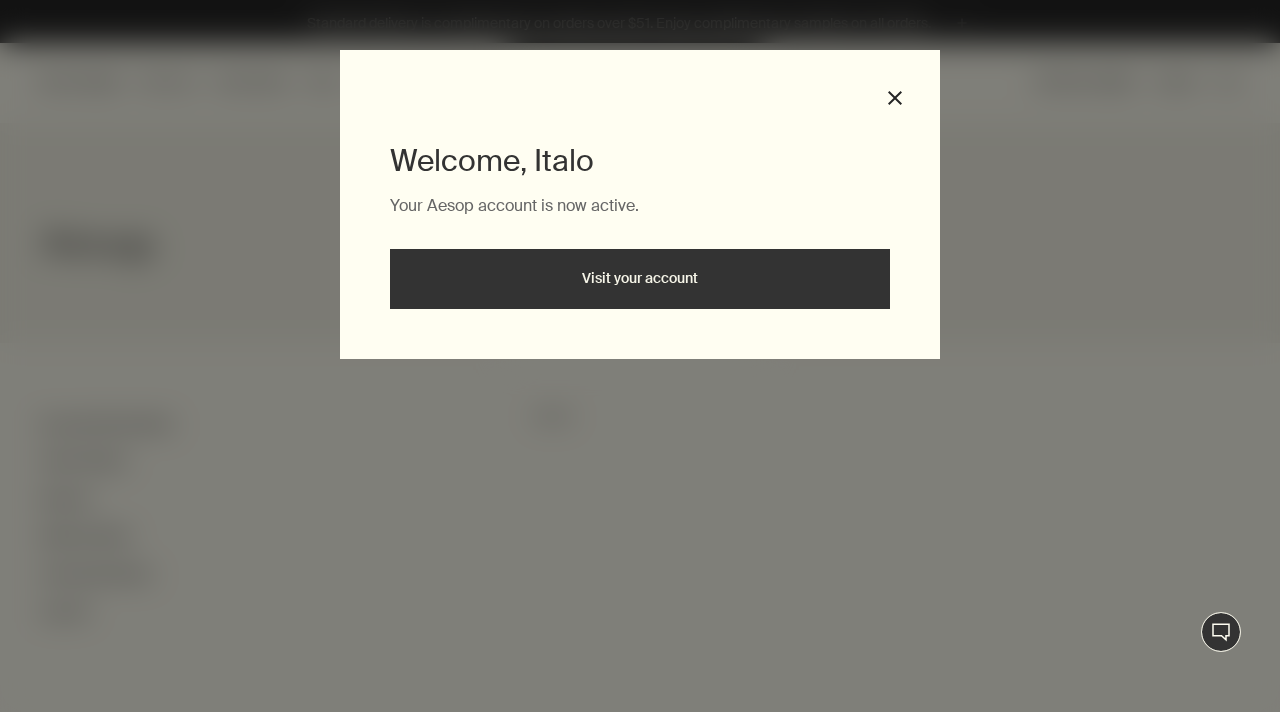 scroll, scrollTop: 0, scrollLeft: 0, axis: both 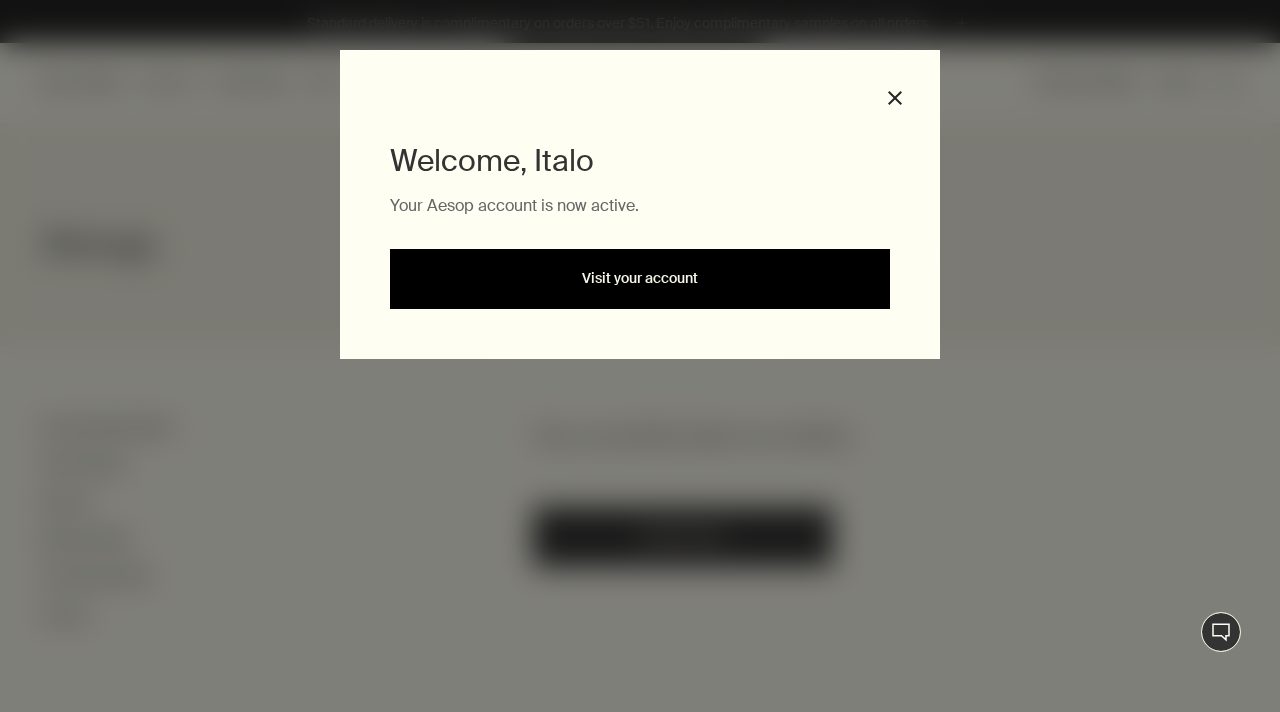 click on "Visit your account" at bounding box center [640, 279] 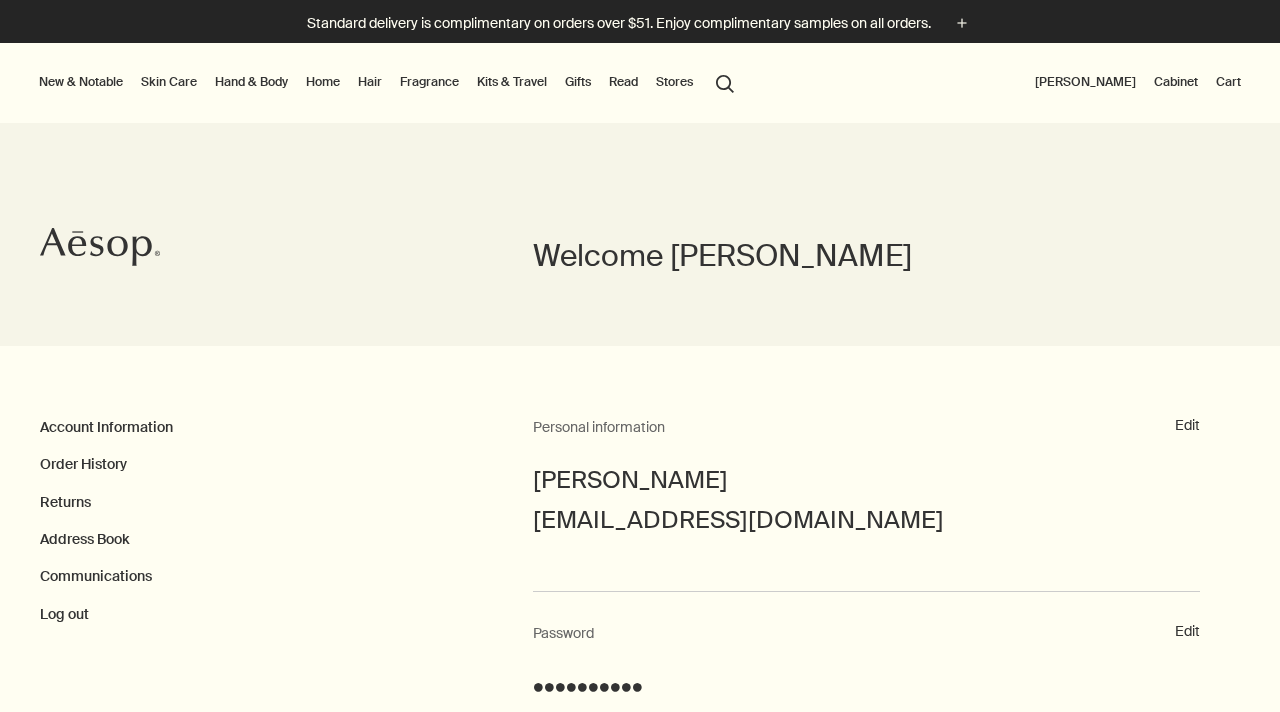 scroll, scrollTop: 0, scrollLeft: 0, axis: both 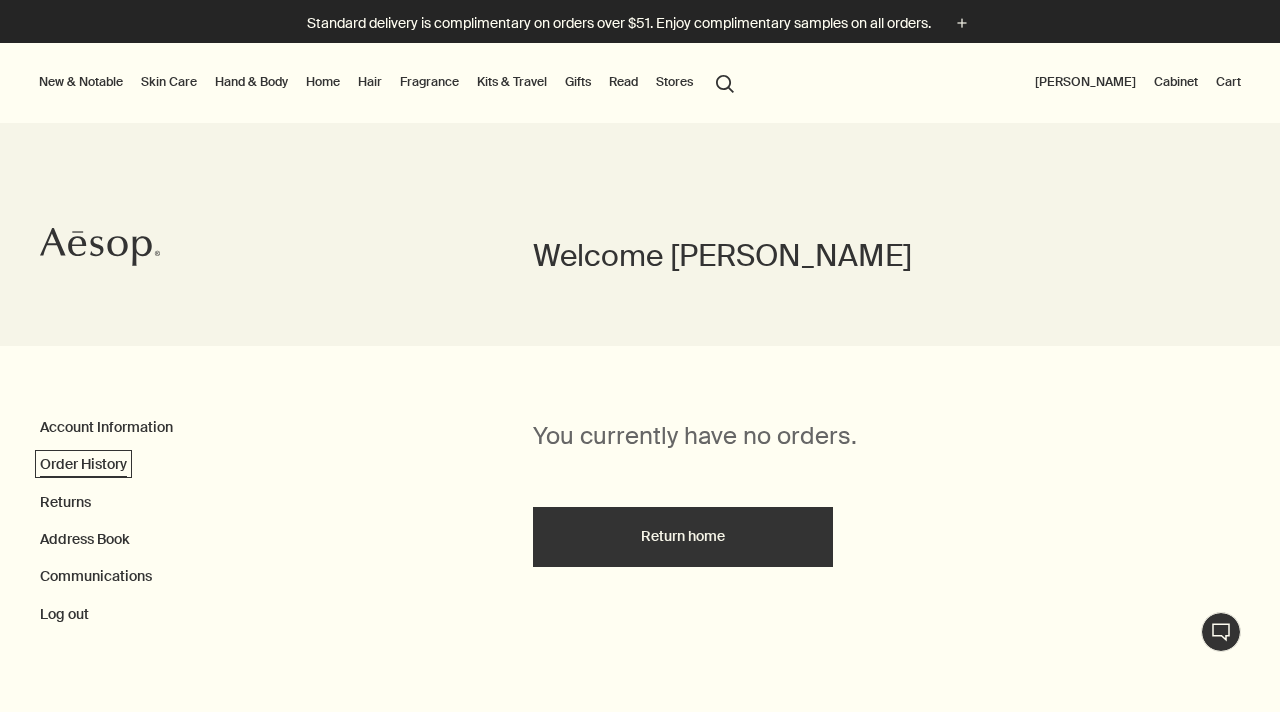 click on "Order History" at bounding box center (83, 464) 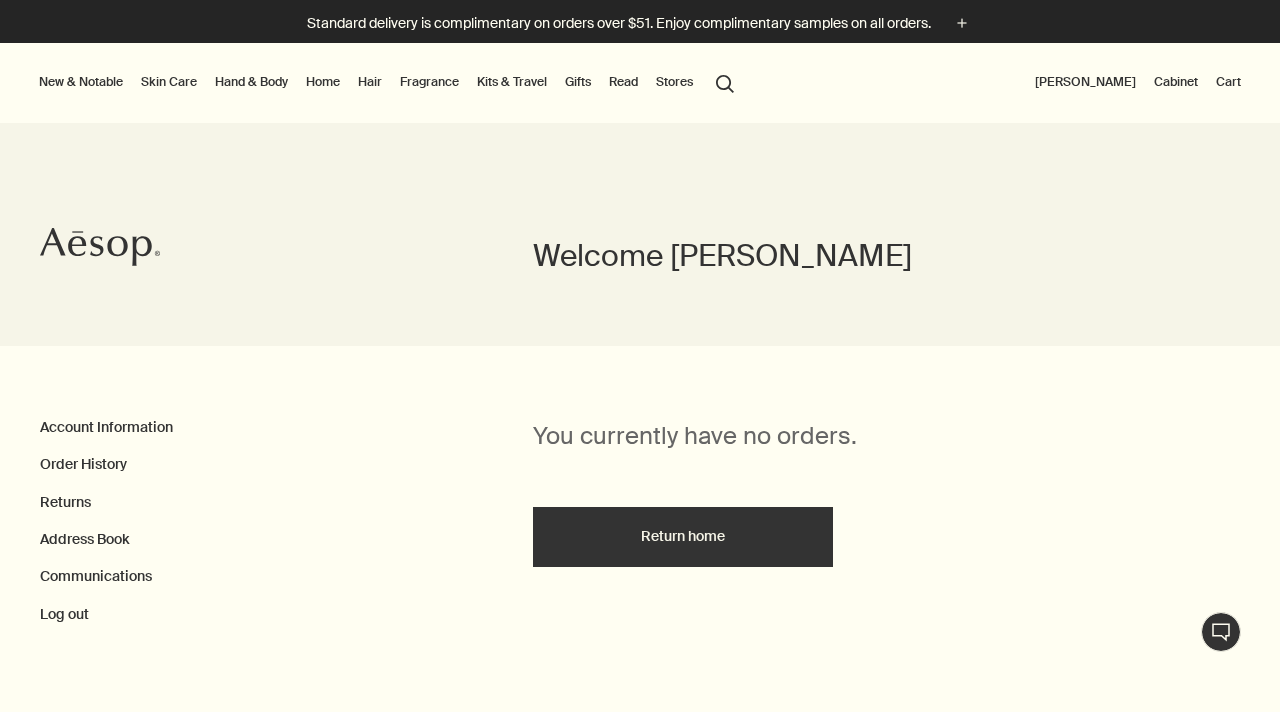 click on "search Search" at bounding box center [725, 82] 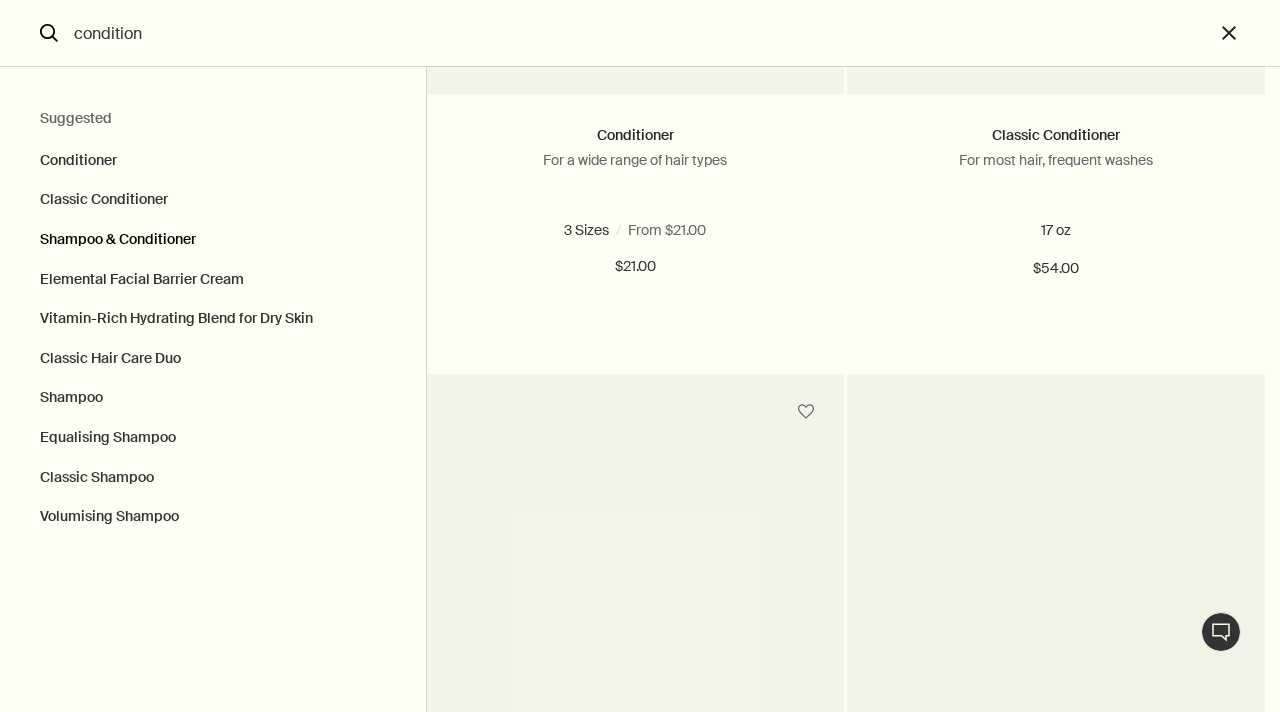 scroll, scrollTop: 0, scrollLeft: 0, axis: both 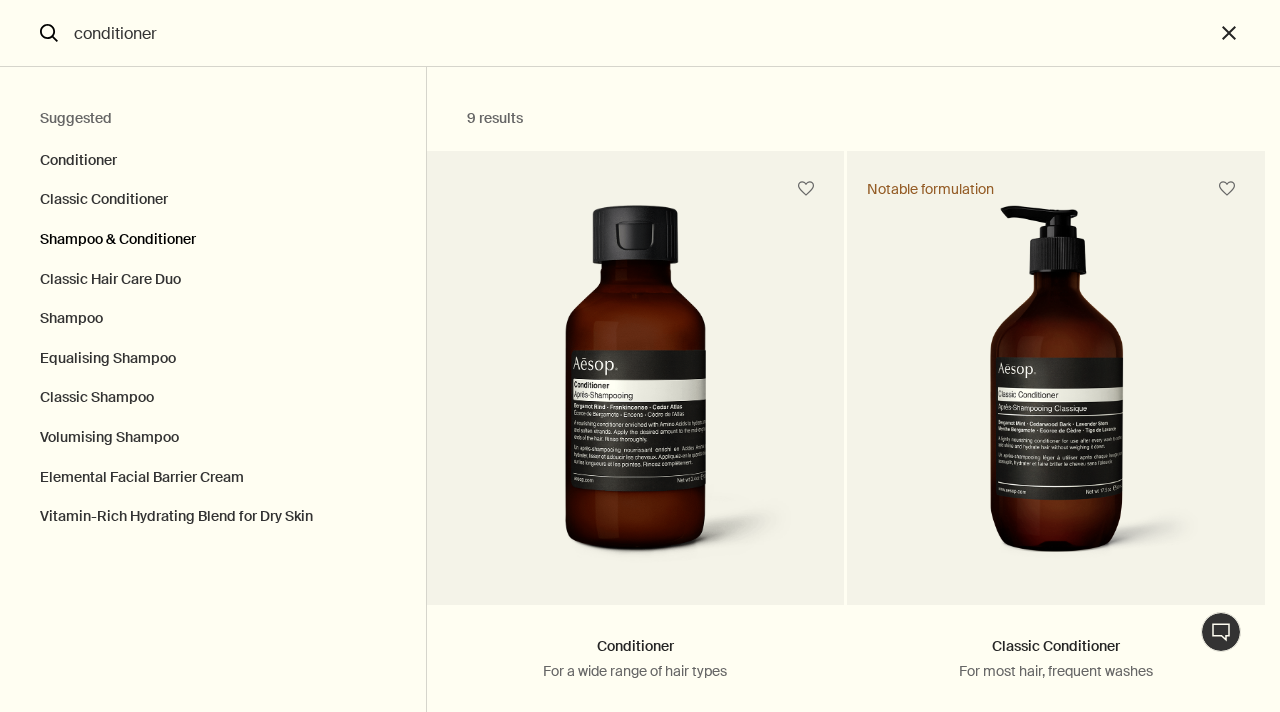 click on "Shampoo & Conditioner" at bounding box center [213, 240] 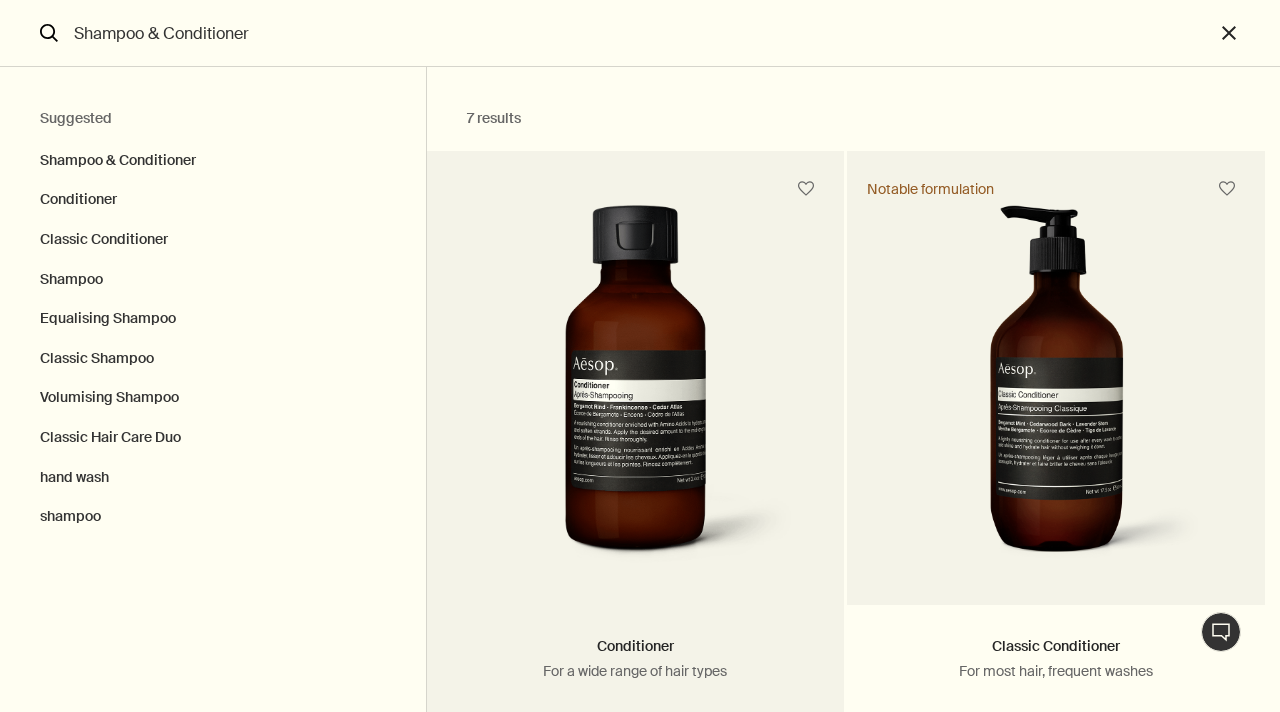 type on "7 resultsConditionerFor a wide range of hair types3 Sizes / From $21.003.4 oz17.2 oz17.2 oz refill3.4 oz17.2 oz17.2 oz refill$21.00chevron$21.00 AddAdd to your cartClassic ConditionerFor most hair, frequent washes17 oz$54.00 AddAdd to your cartNotable formulationShampooFor a wide range of hair and scalp types3 Sizes / From $21.003.3 fl oz16.9 fl oz16.9 fl oz refill3.3 fl oz16.9 fl oz16.9 fl oz refill$21.00chevron$21.00 AddAdd to your cartEqualising ShampooFor oily scalps, city-dwellers and those with active lifestyles$54.00 AddAdd to your cartClassic ShampooFor normal, frequently washed hair16.9 fl oz$54.00 AddAdd to your cartNotable formulationVolumising ShampooFor thin or fine hair 16.9 fl oz$54.00 AddAdd to your cartClassic Hair Care DuoA pair of hair care essentials$98 AddAdd to your cartOnline-only offer" 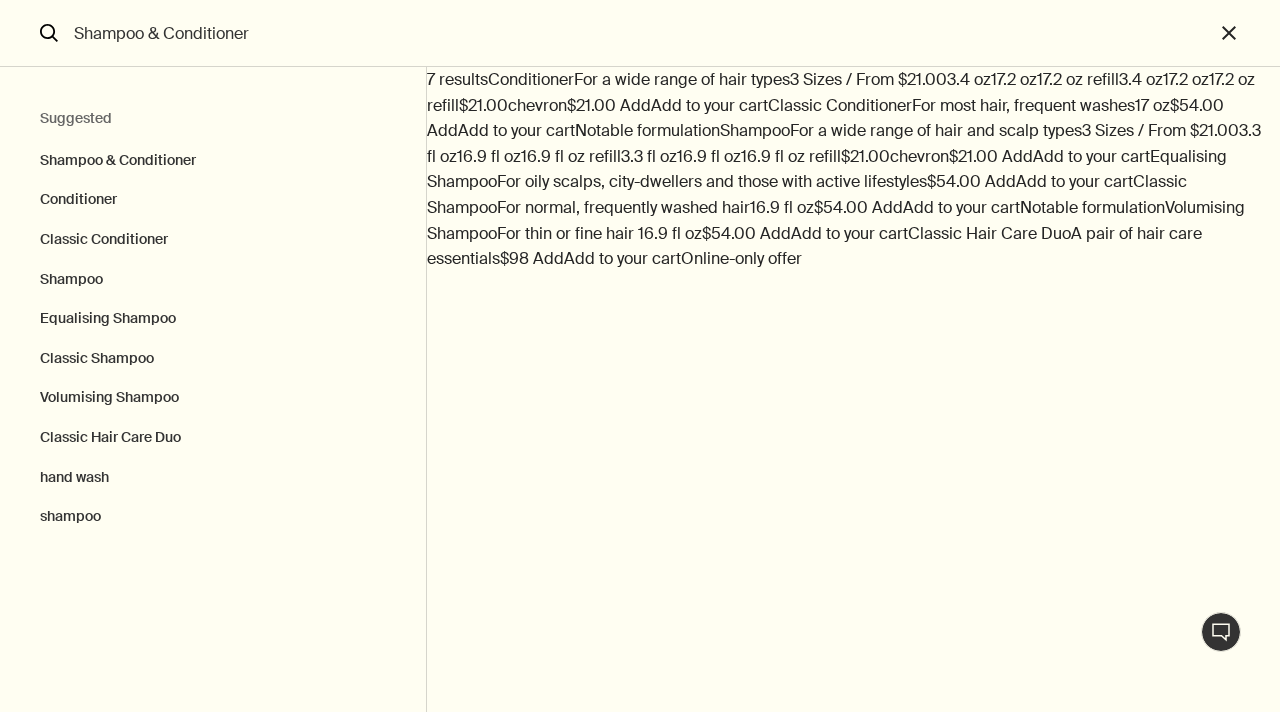scroll, scrollTop: 2373, scrollLeft: 0, axis: vertical 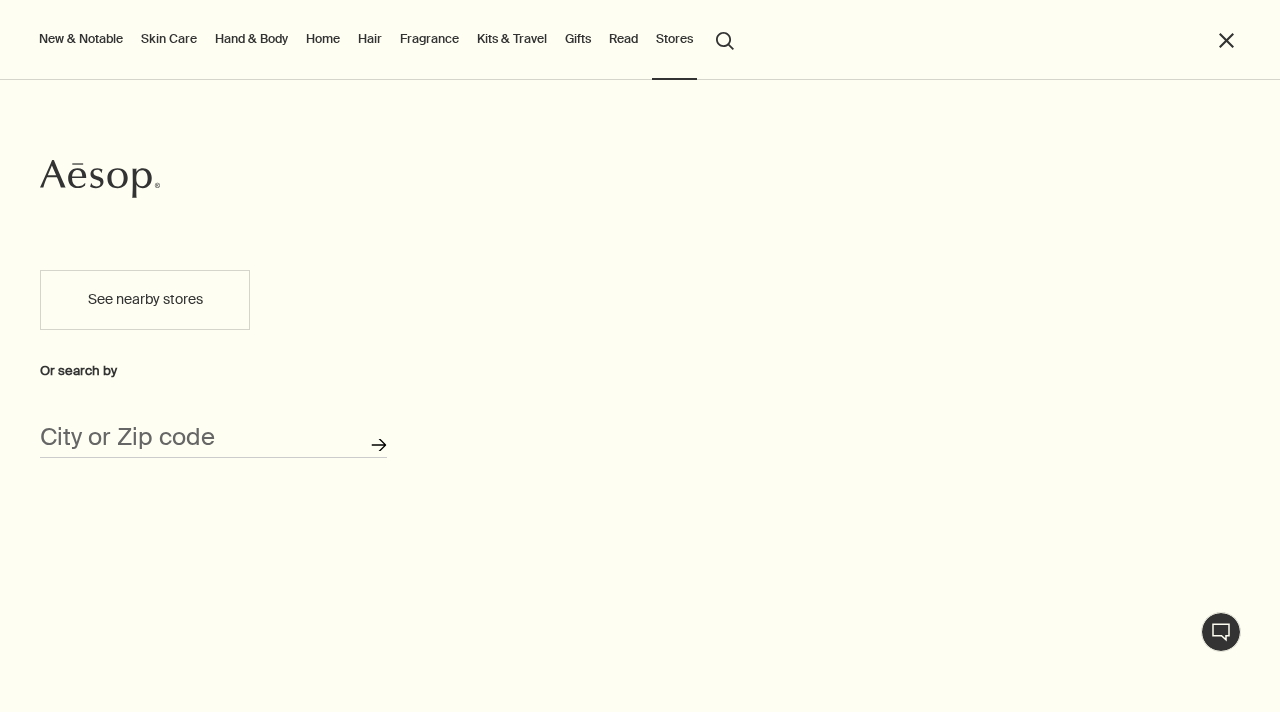 click on "Search for stores" 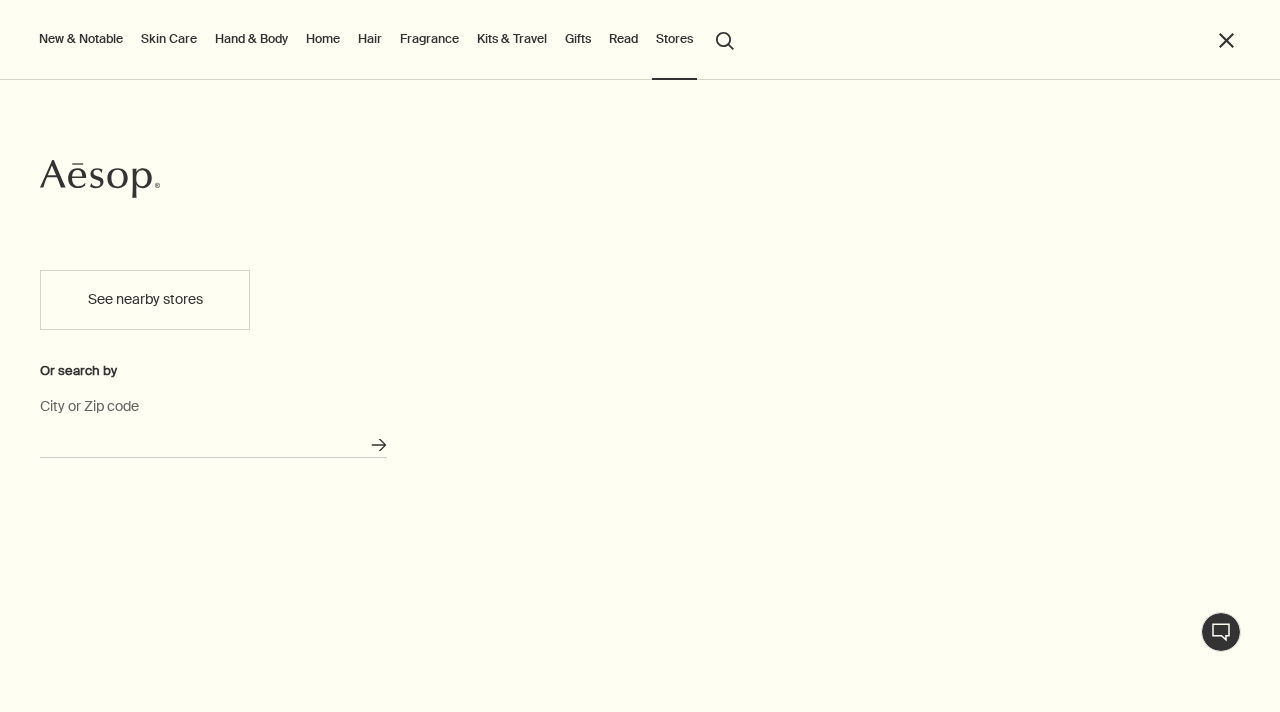 click on "City or Zip code" at bounding box center (213, 442) 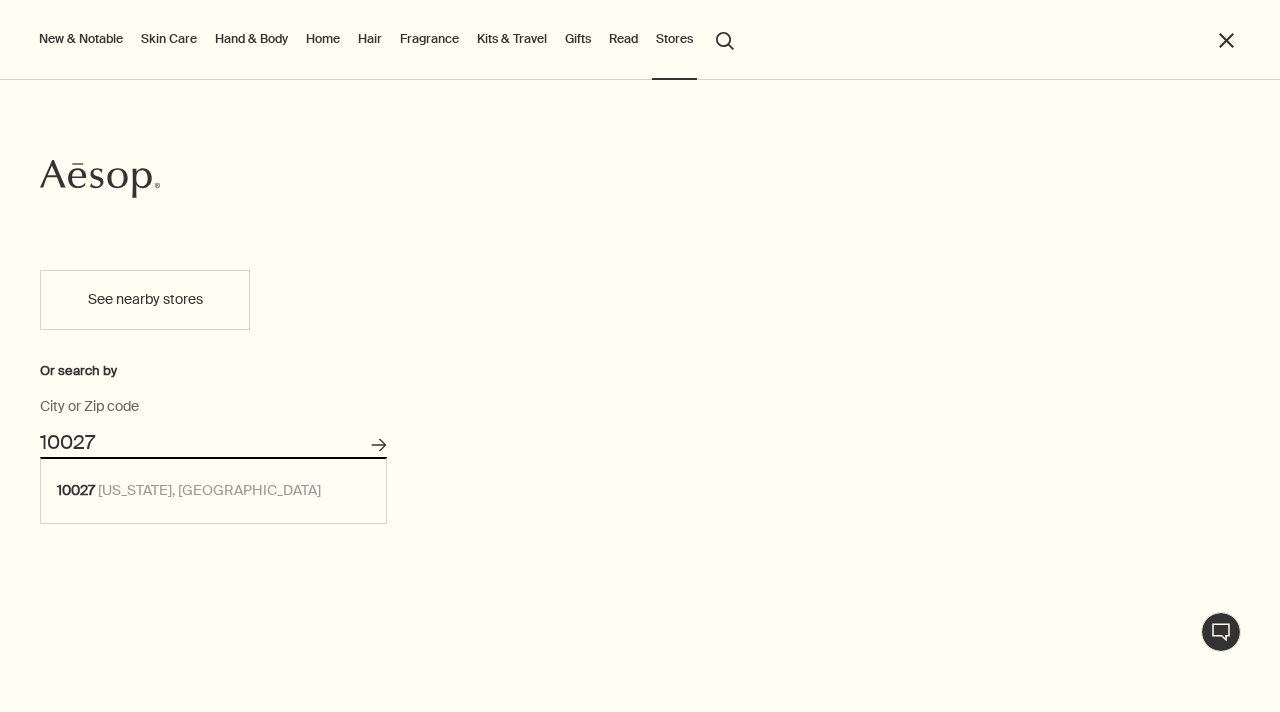 click on "Search for stores" at bounding box center [378, 445] 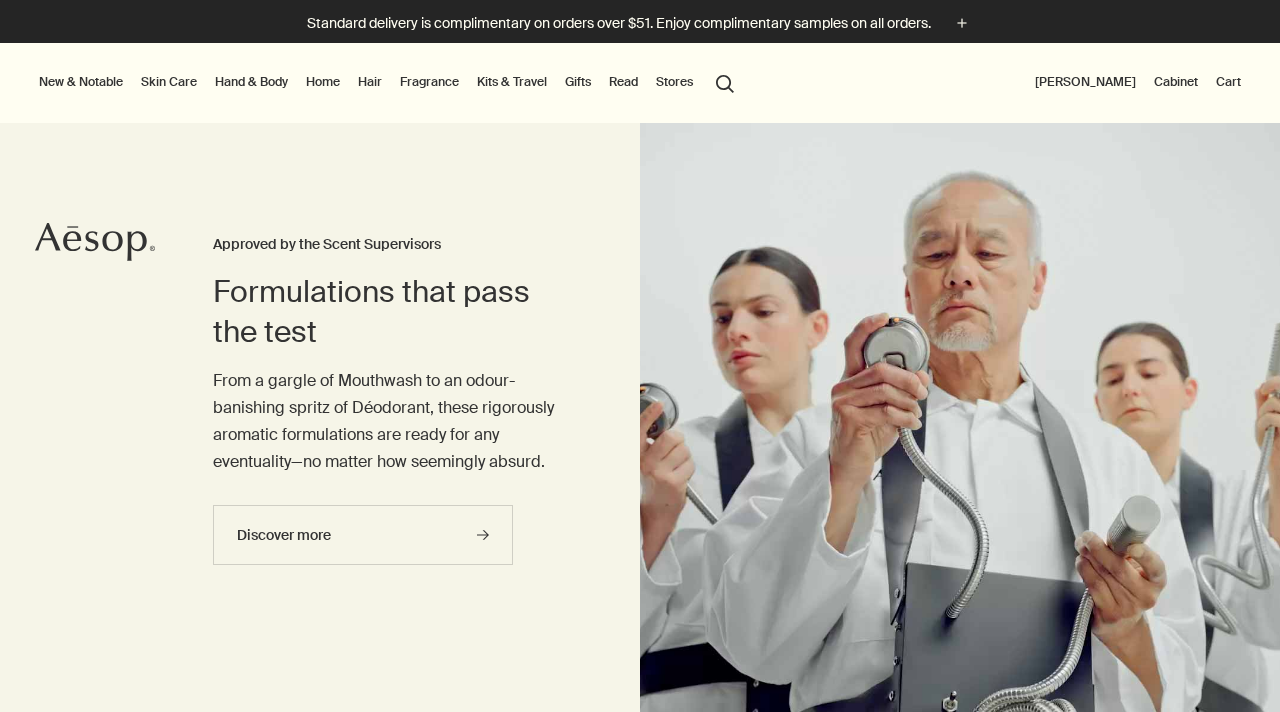 scroll, scrollTop: 0, scrollLeft: 0, axis: both 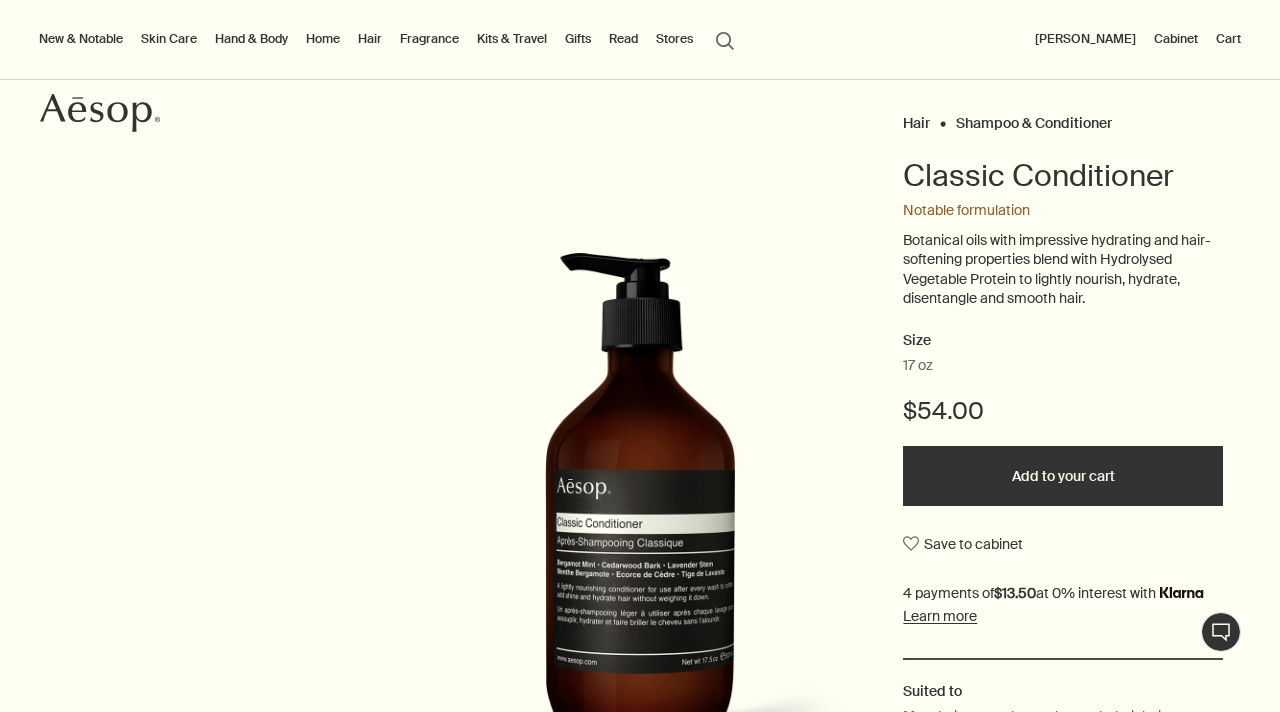 click on "Add to your cart" at bounding box center (1063, 476) 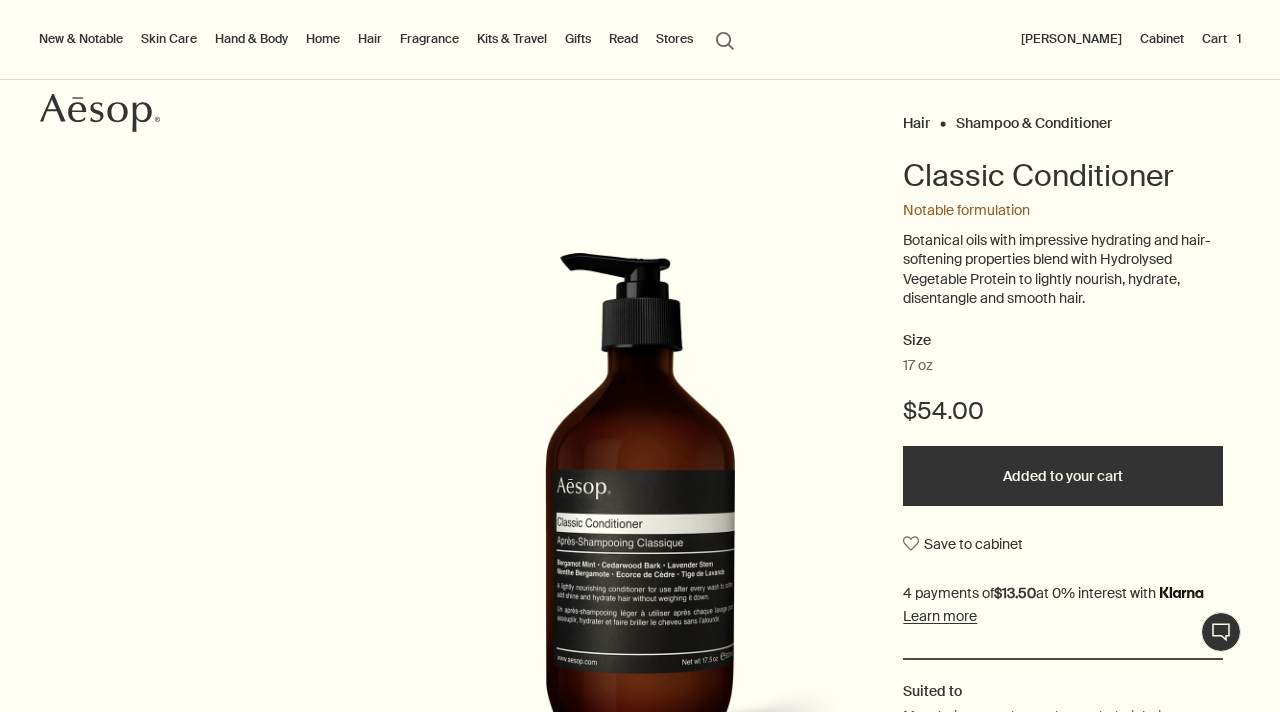 click on "Cart 1" at bounding box center [1221, 39] 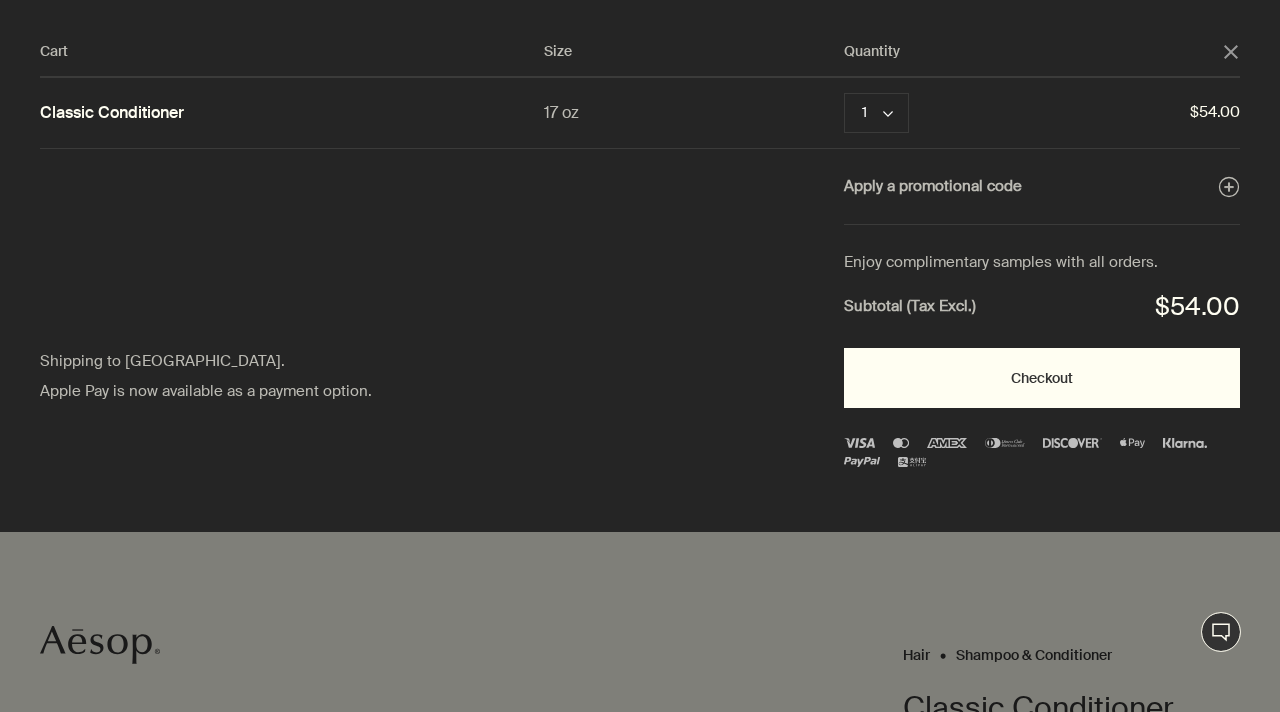 click on "Checkout" at bounding box center [1042, 378] 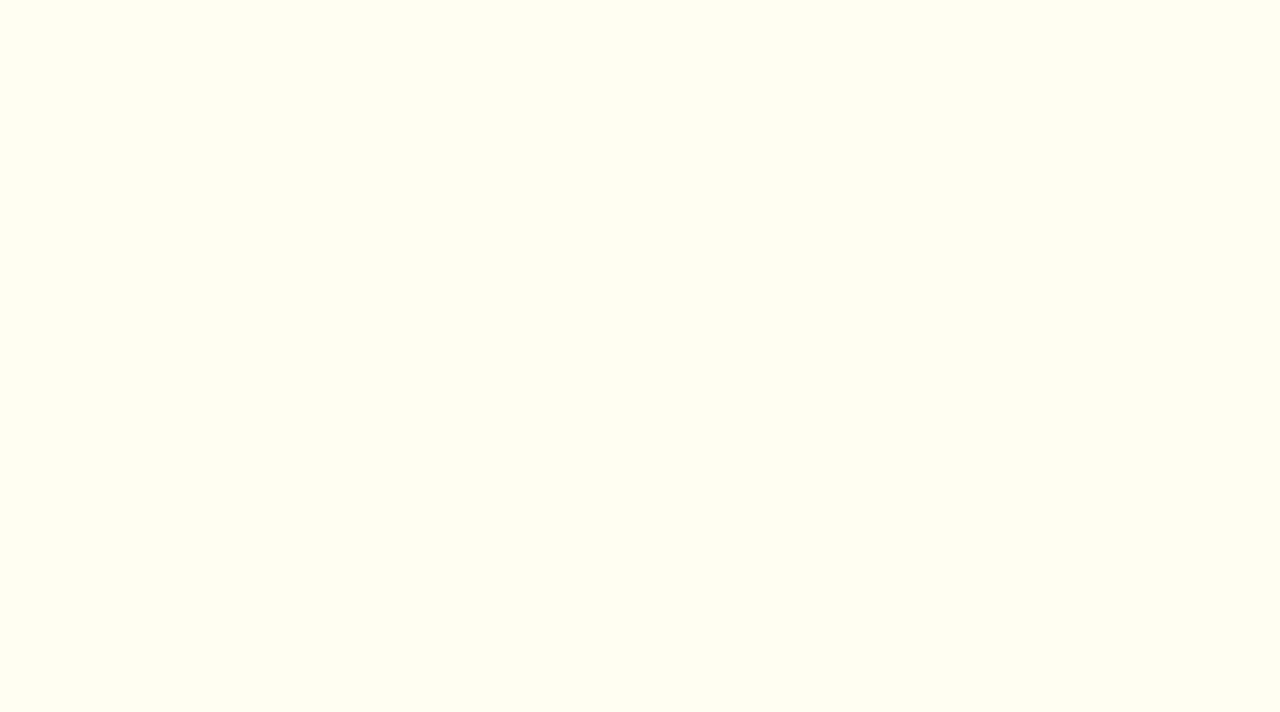 scroll, scrollTop: 0, scrollLeft: 0, axis: both 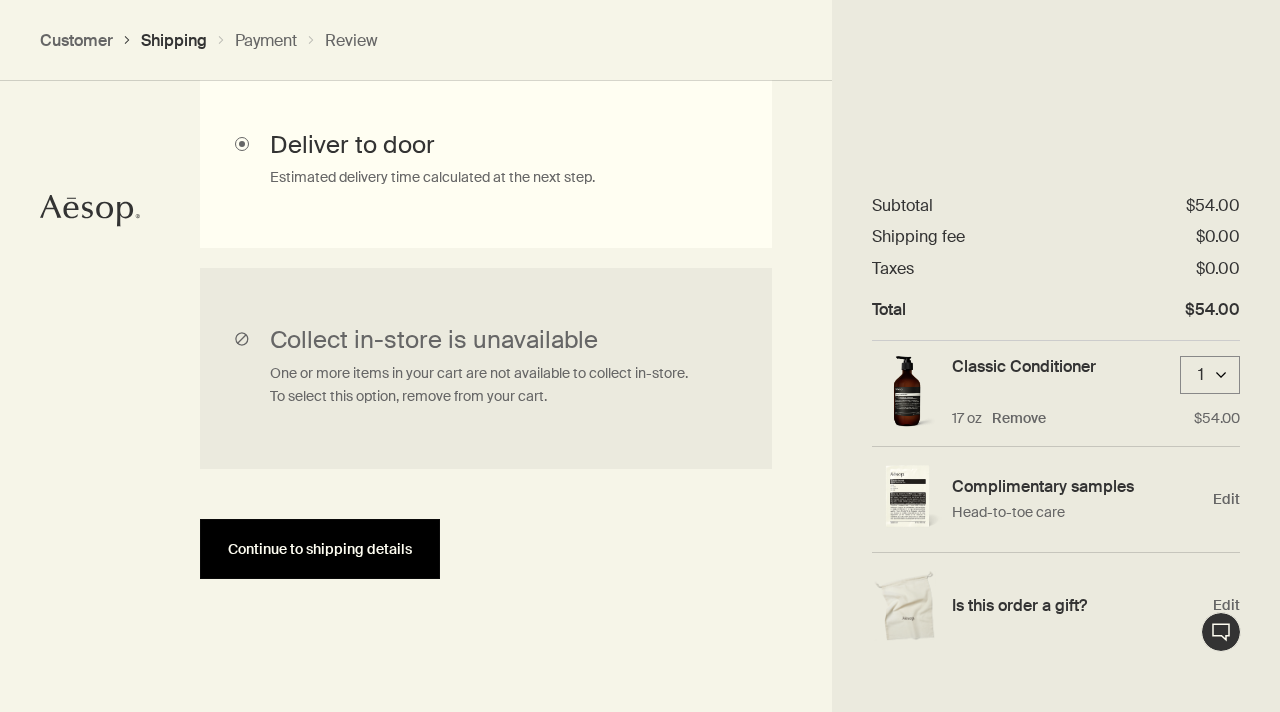 click on "Continue to shipping details" at bounding box center [320, 549] 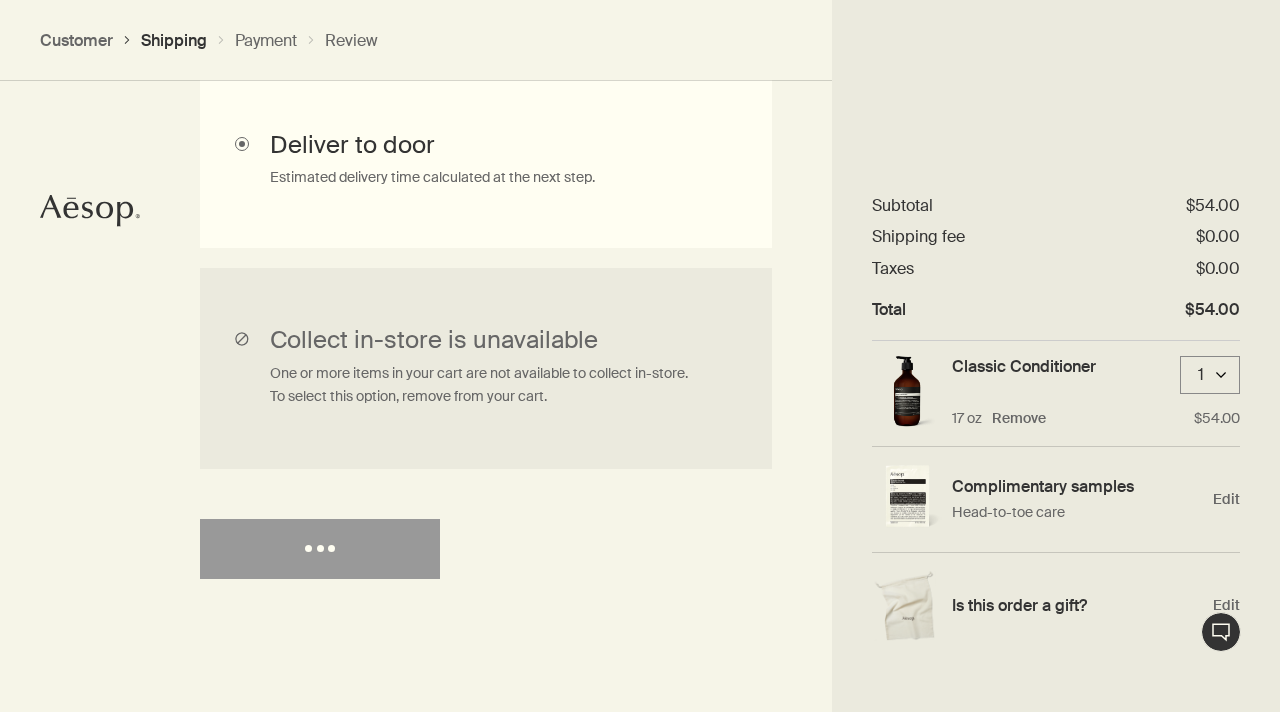 select on "US" 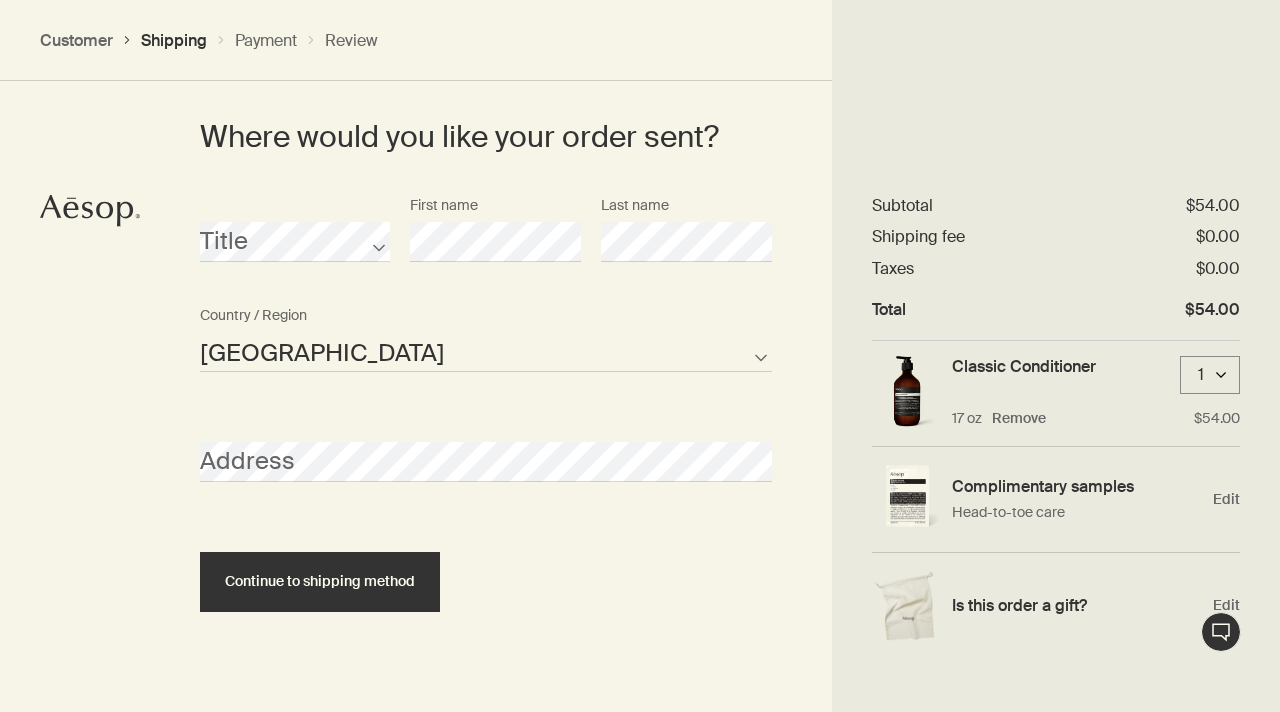 scroll, scrollTop: 944, scrollLeft: 0, axis: vertical 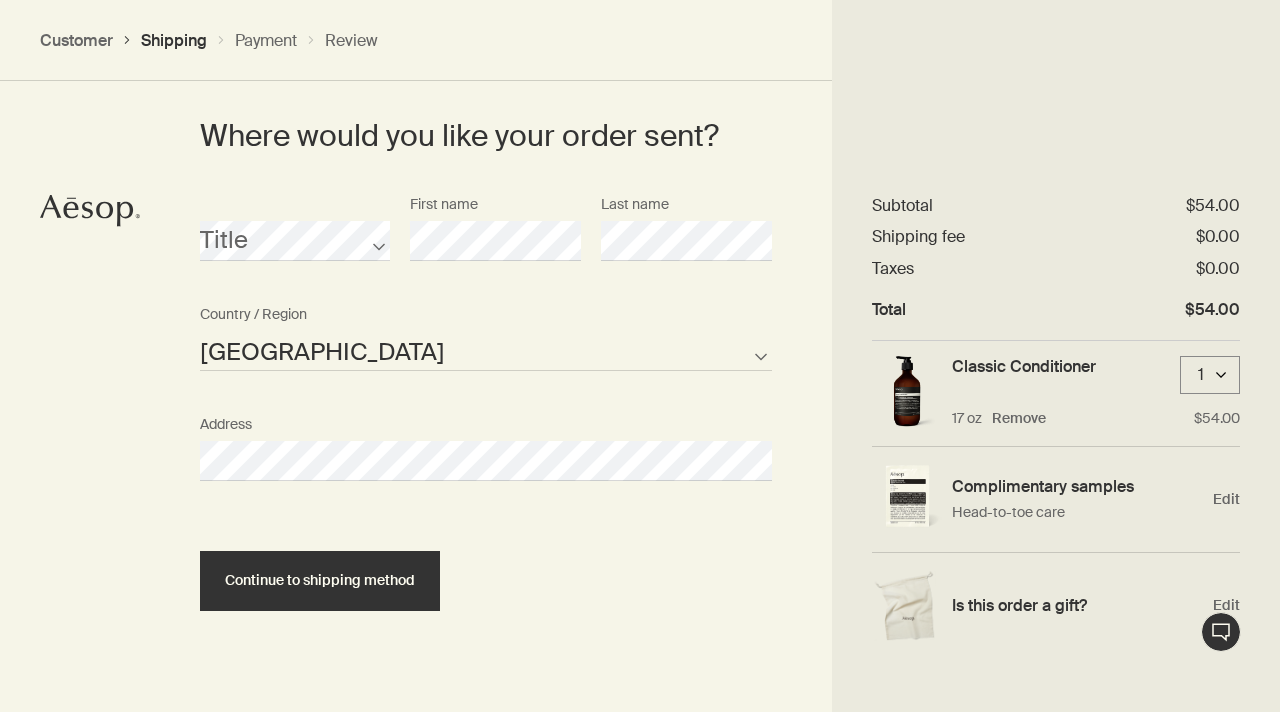 select on "US" 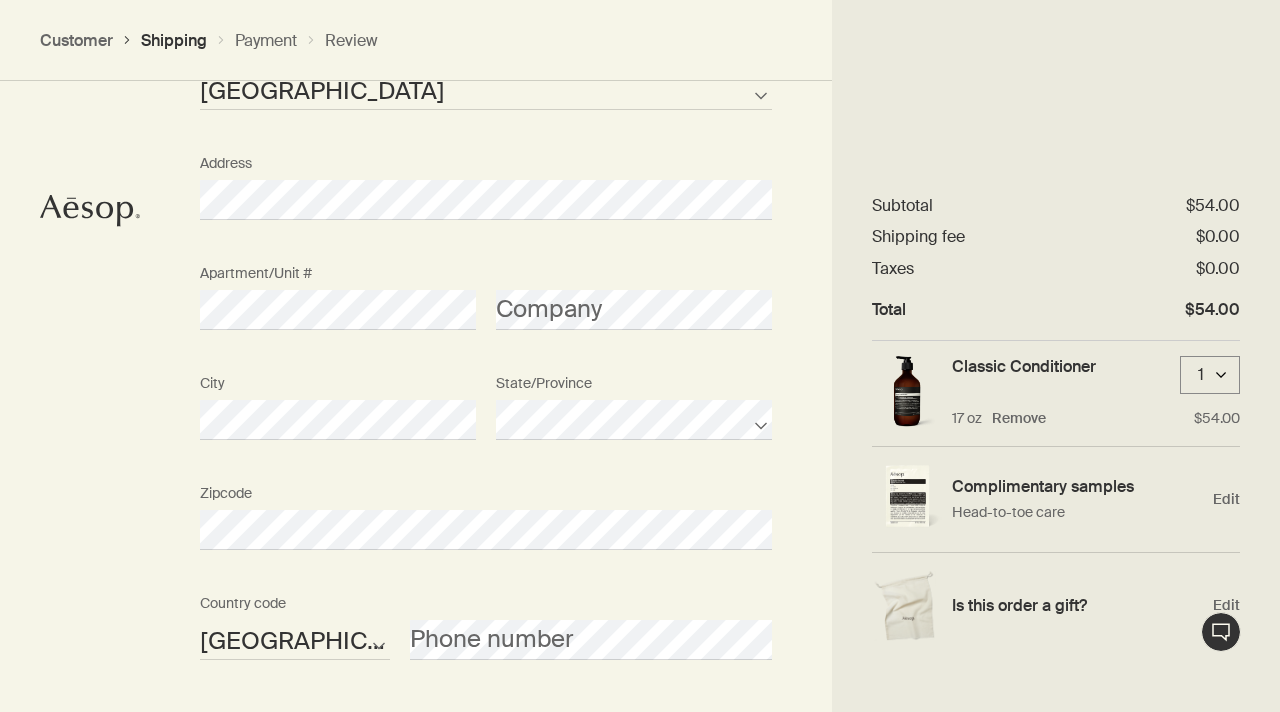 scroll, scrollTop: 1207, scrollLeft: 0, axis: vertical 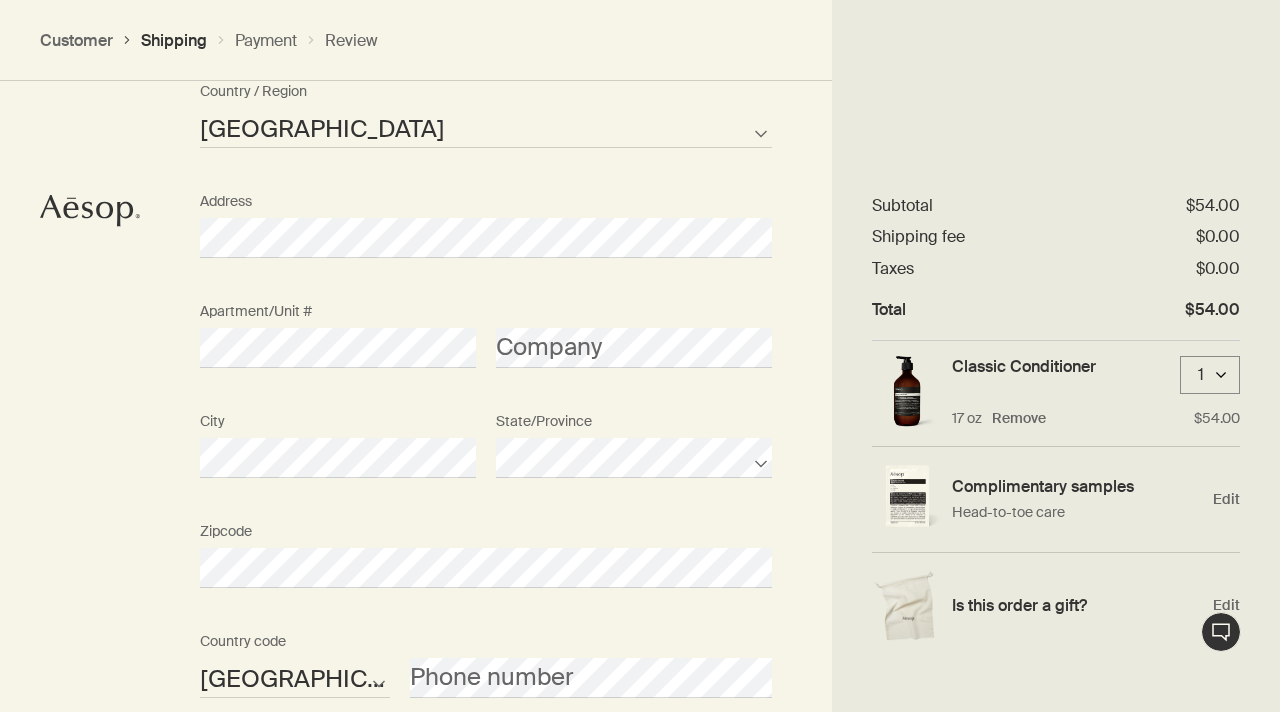 click on "Address" at bounding box center (486, 220) 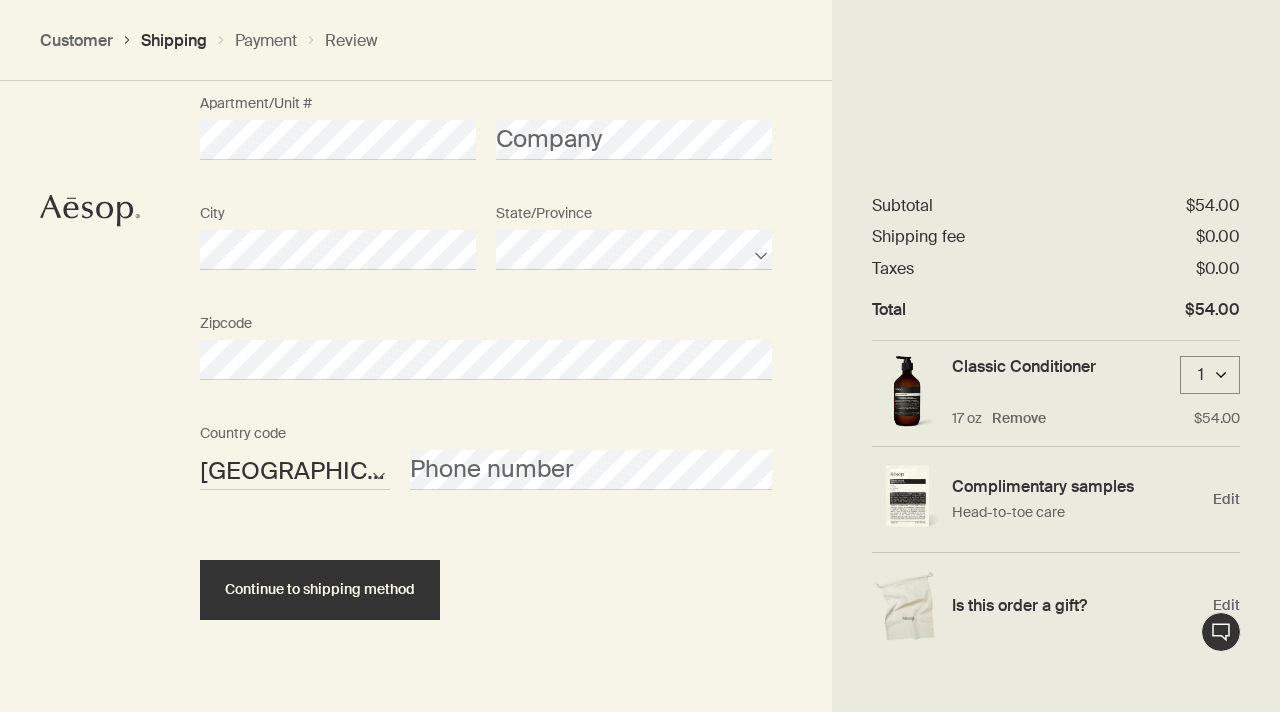 scroll, scrollTop: 1415, scrollLeft: 0, axis: vertical 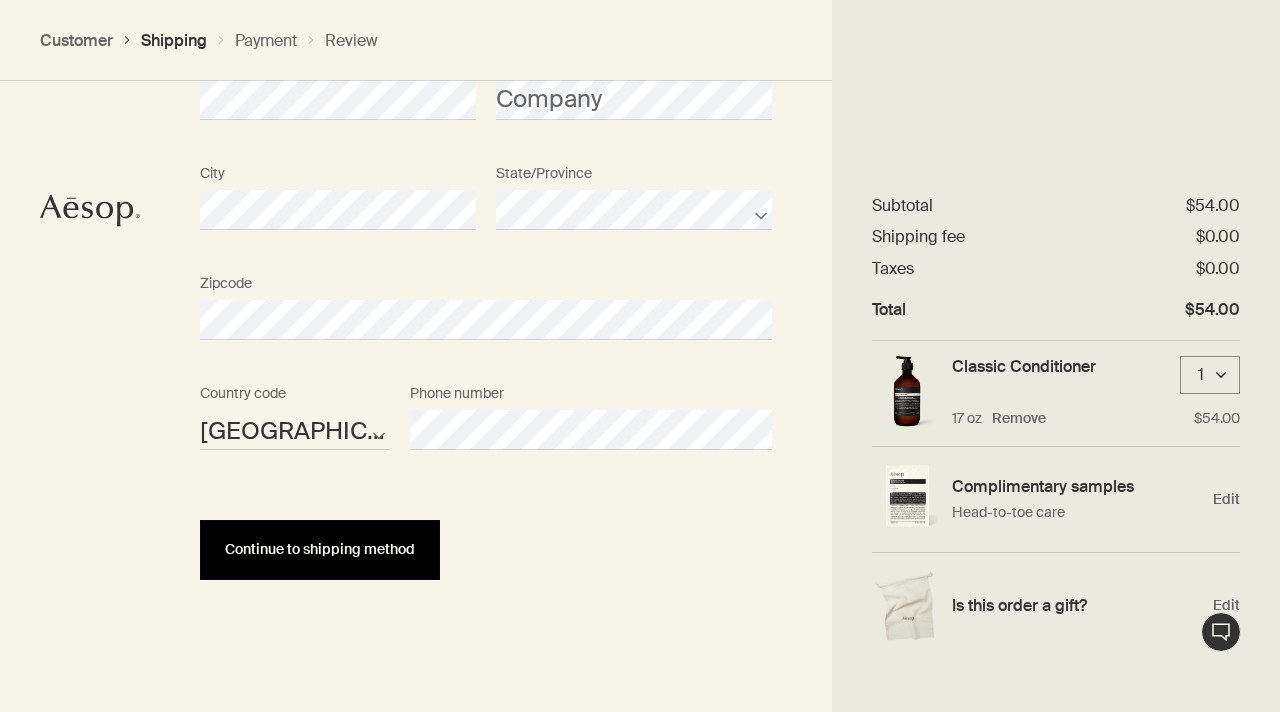 click on "Continue to shipping method" at bounding box center [320, 549] 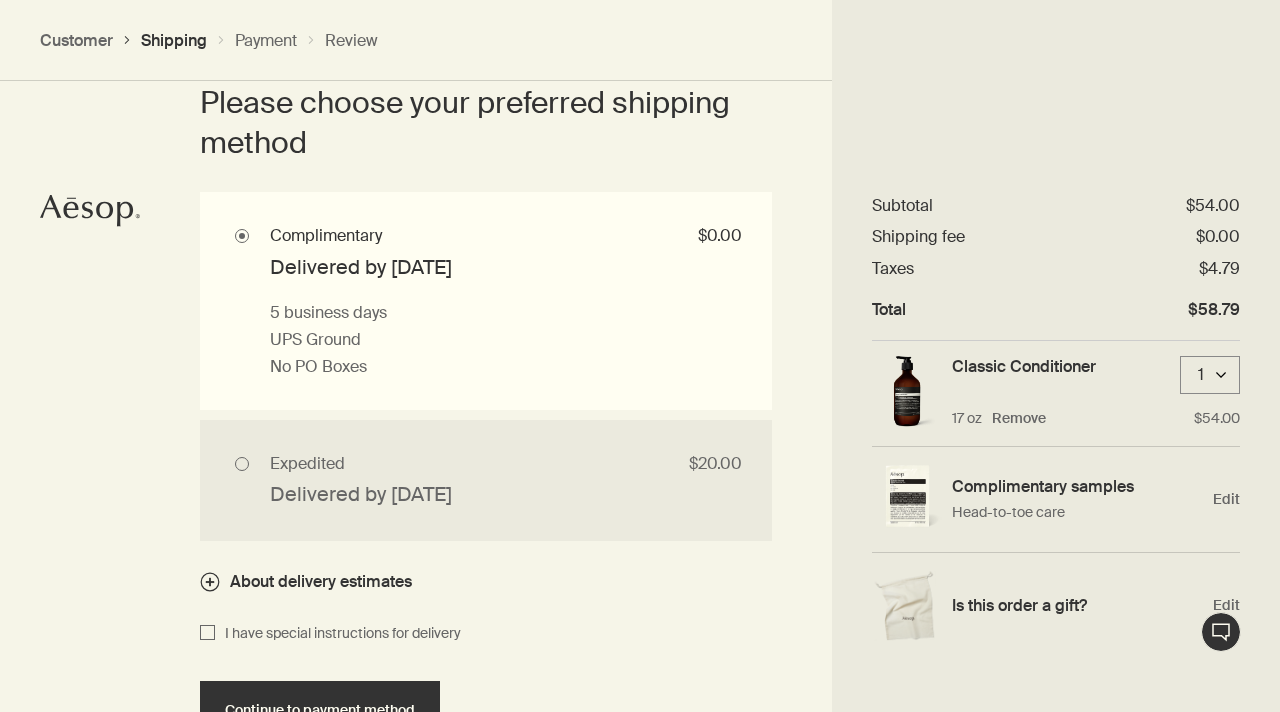 scroll, scrollTop: 1851, scrollLeft: 0, axis: vertical 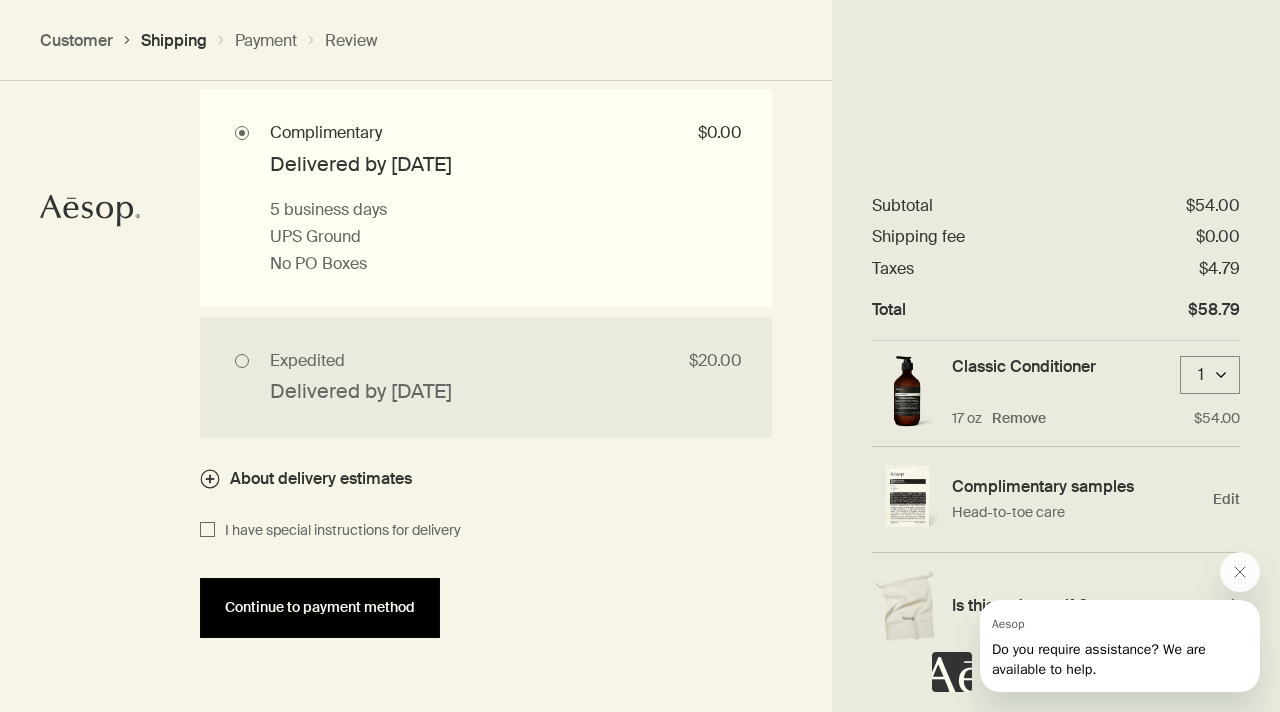 click on "Continue to payment method" at bounding box center [320, 608] 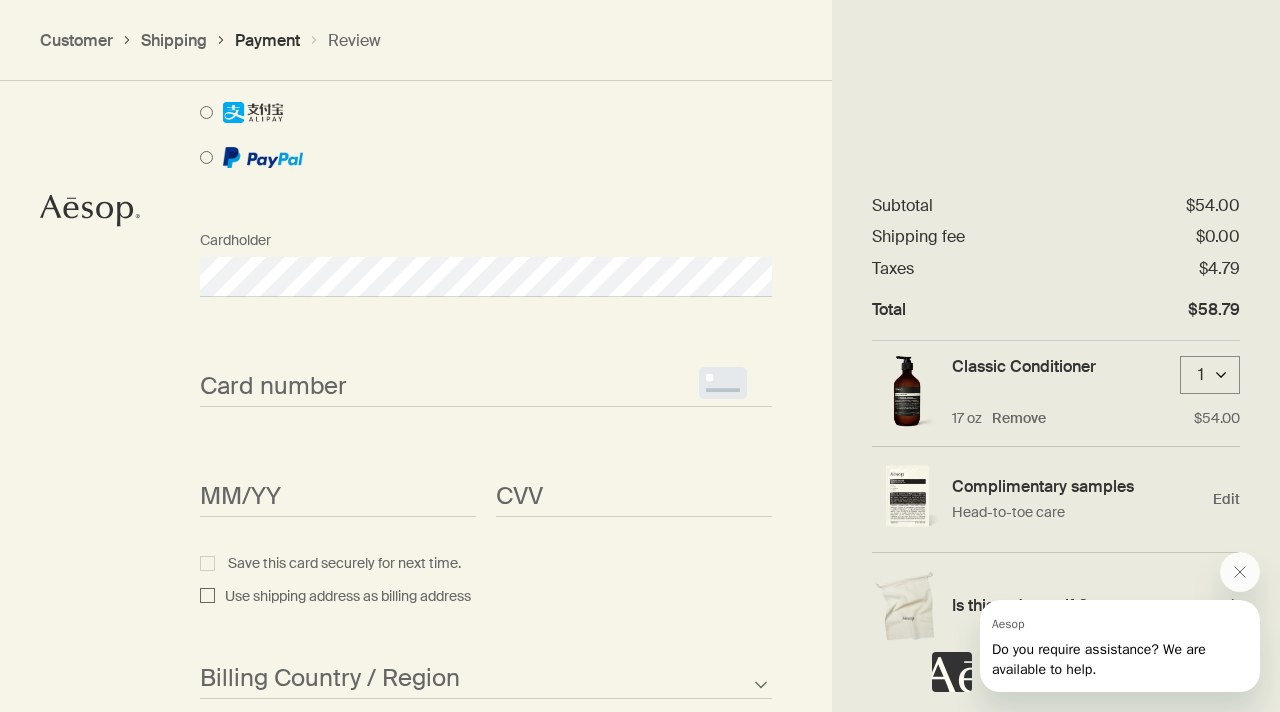scroll, scrollTop: 1731, scrollLeft: 0, axis: vertical 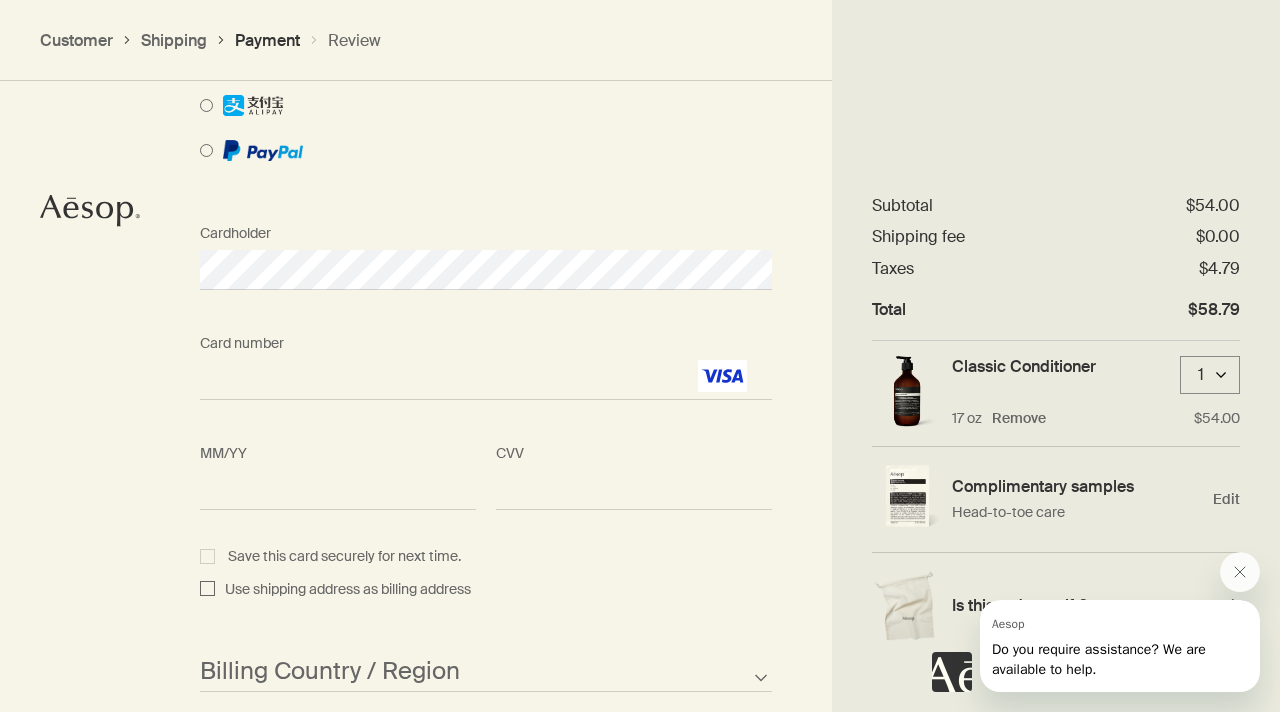 click on "CVV <p>Your browser does not support iframes.</p>" at bounding box center [634, 472] 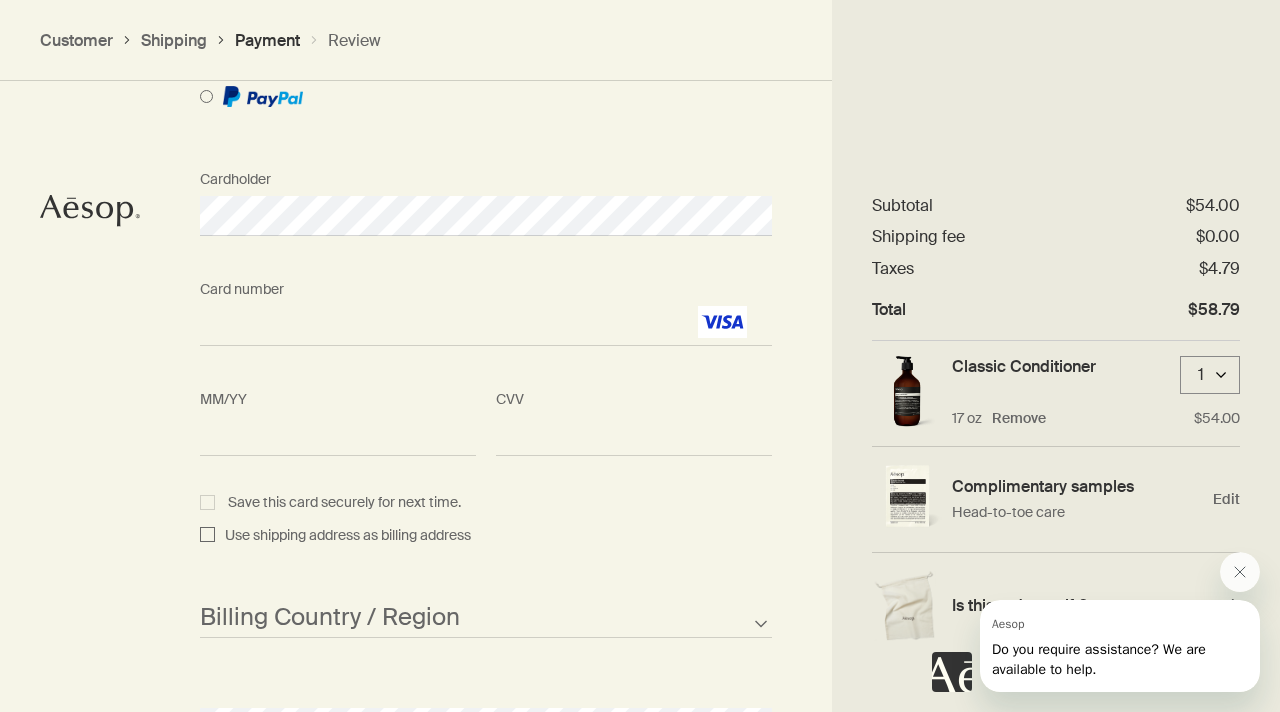 scroll, scrollTop: 1791, scrollLeft: 0, axis: vertical 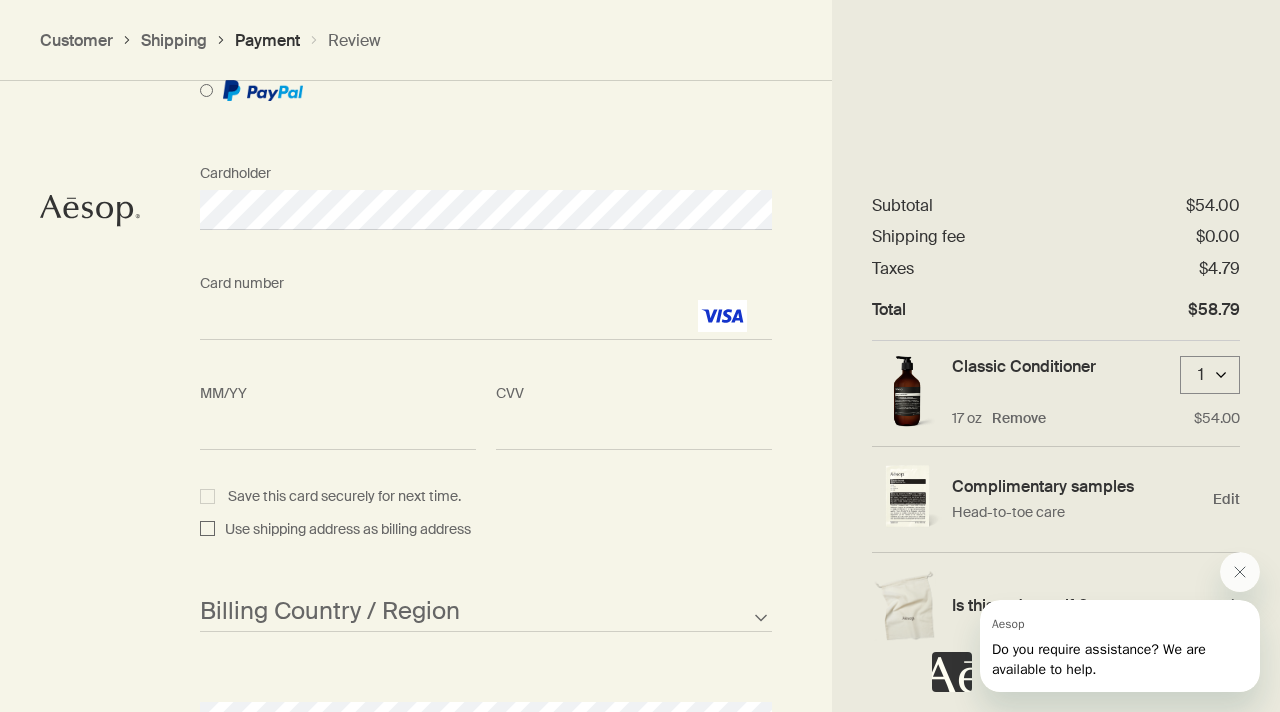 click on "Save this card securely for next time." at bounding box center [486, 497] 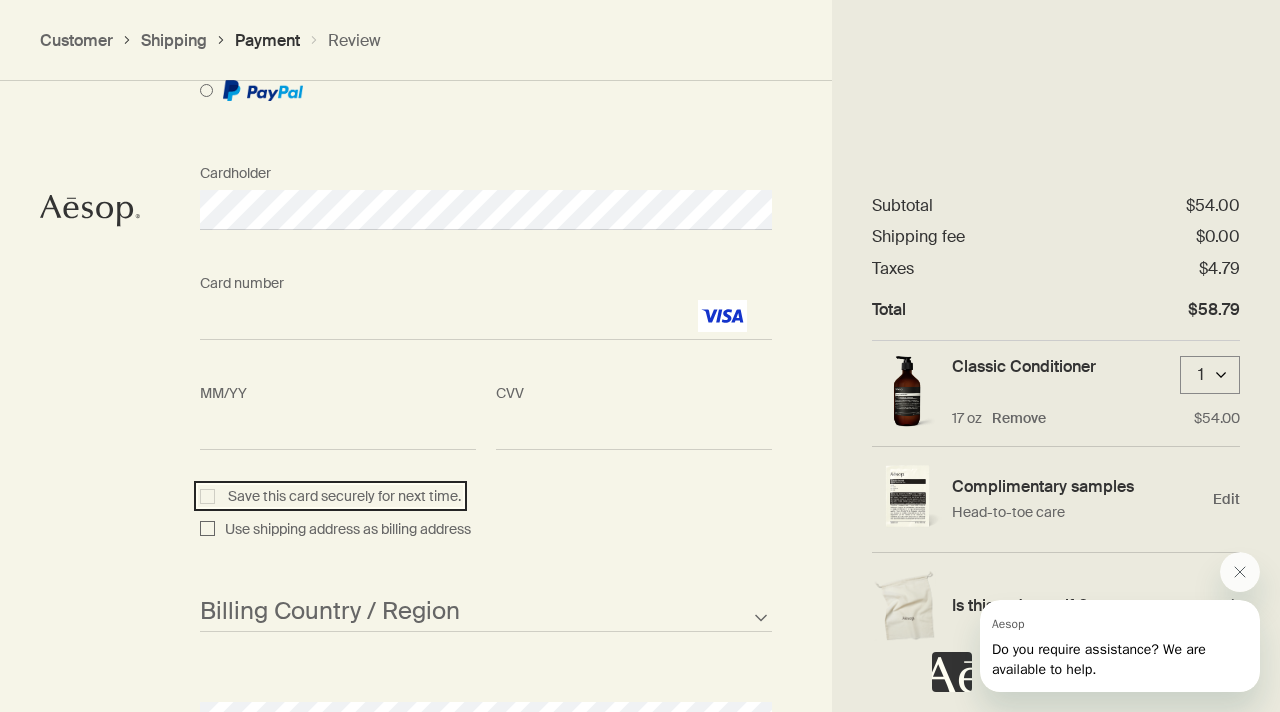 click on "Save this card securely for next time." at bounding box center [210, 494] 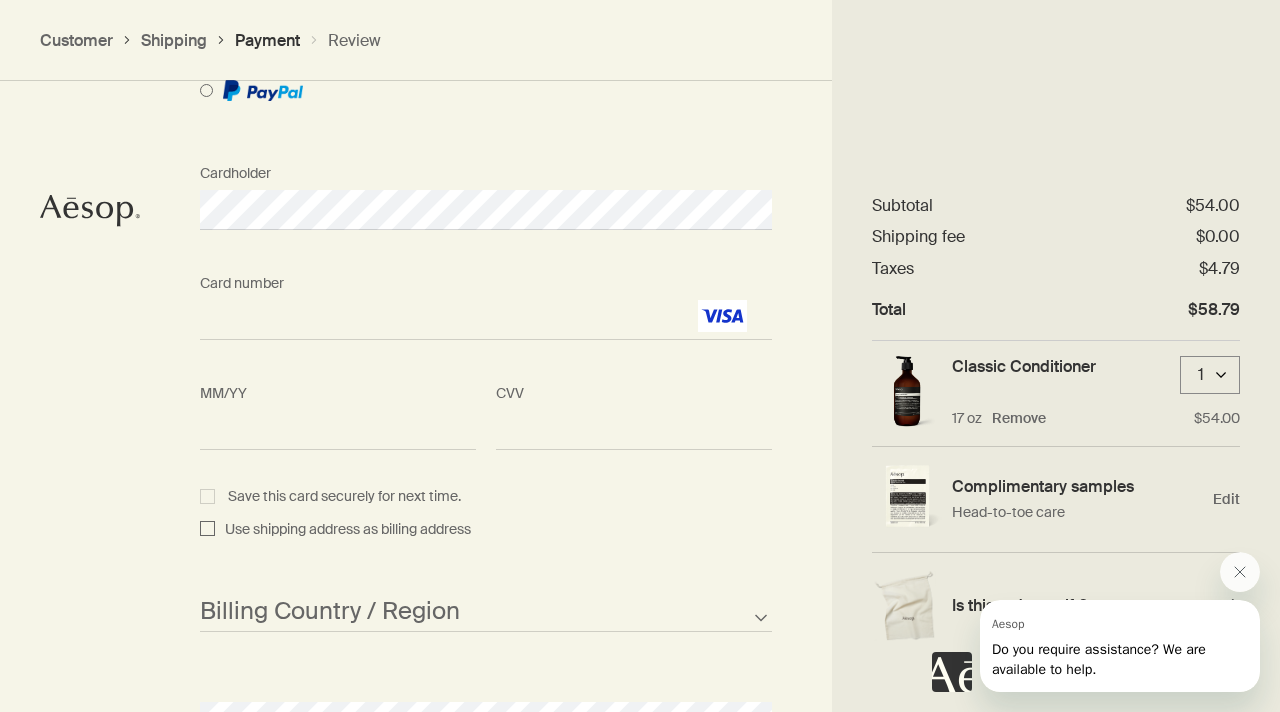 checkbox on "true" 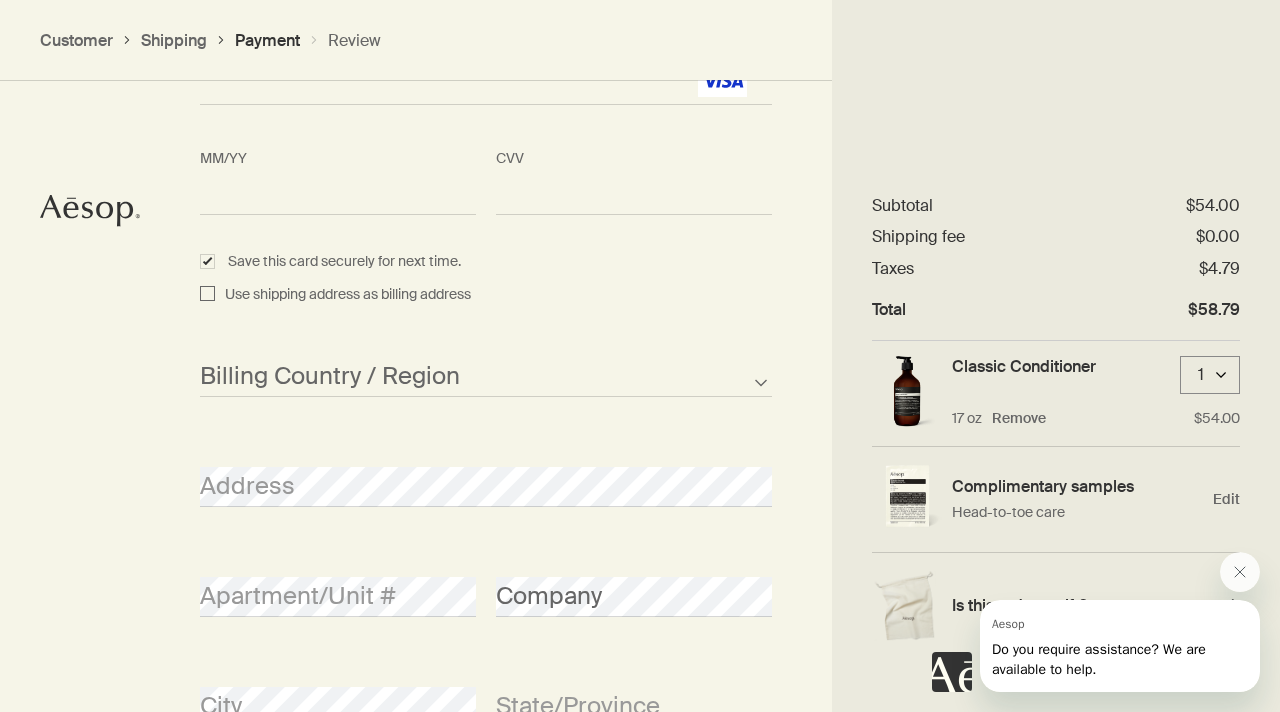 scroll, scrollTop: 2049, scrollLeft: 0, axis: vertical 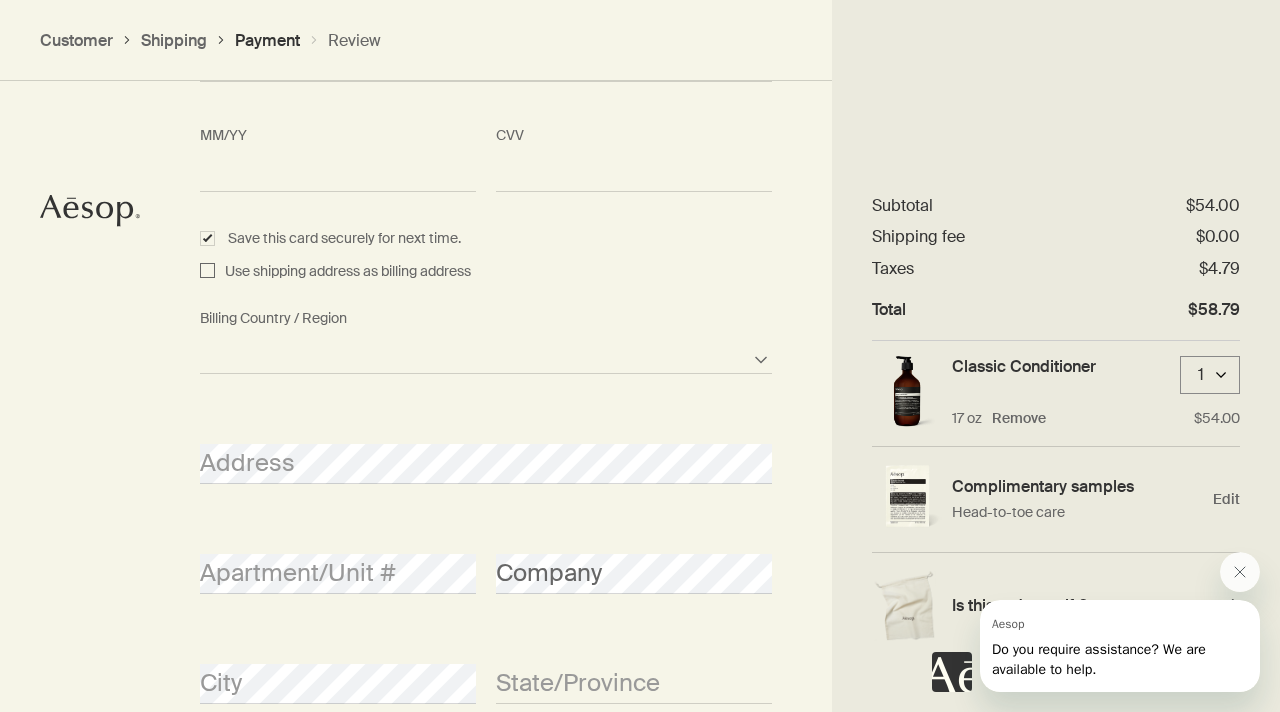 click on "Afghanistan Albania Algeria American Samoa Andorra Angola Anguilla Antarctica Antigua and Barbuda Argentina Armenia Aruba Australia Austria Azerbaijan Bahamas Bahrain Bangladesh Barbados Belarus Belgium Belize Benin Bermuda Bhutan Bolivia Bosnia and Herzegovina Botswana Brazil British Indian Ocean Territory British Virgin Islands Brunei Bulgaria Burkina Faso Burundi Cambodia Cameroon Canada Cape Verde Cayman Islands Central African Republic Chad Chile Chinese Mainland Christmas Island Cocos Islands Colombia Comoros Cook Islands Costa Rica Croatia Cuba Curacao Cyprus Czech Republic Democratic Republic of the Congo Denmark Djibouti Dominica Dominican Republic East Timor Ecuador Egypt El Salvador Equatorial Guinea Eritrea Estonia Ethiopia Falkland Islands Faroe Islands Fiji Finland France French Polynesia Gabon Gambia Georgia Germany Ghana Gibraltar Greece Greenland Grenada Guam Guatemala Guernsey Guinea Guinea-Bissau Guyana Haiti Honduras Hong Kong, SAR Hungary Iceland India Indonesia Iran Iraq Ireland Israel" at bounding box center [486, 354] 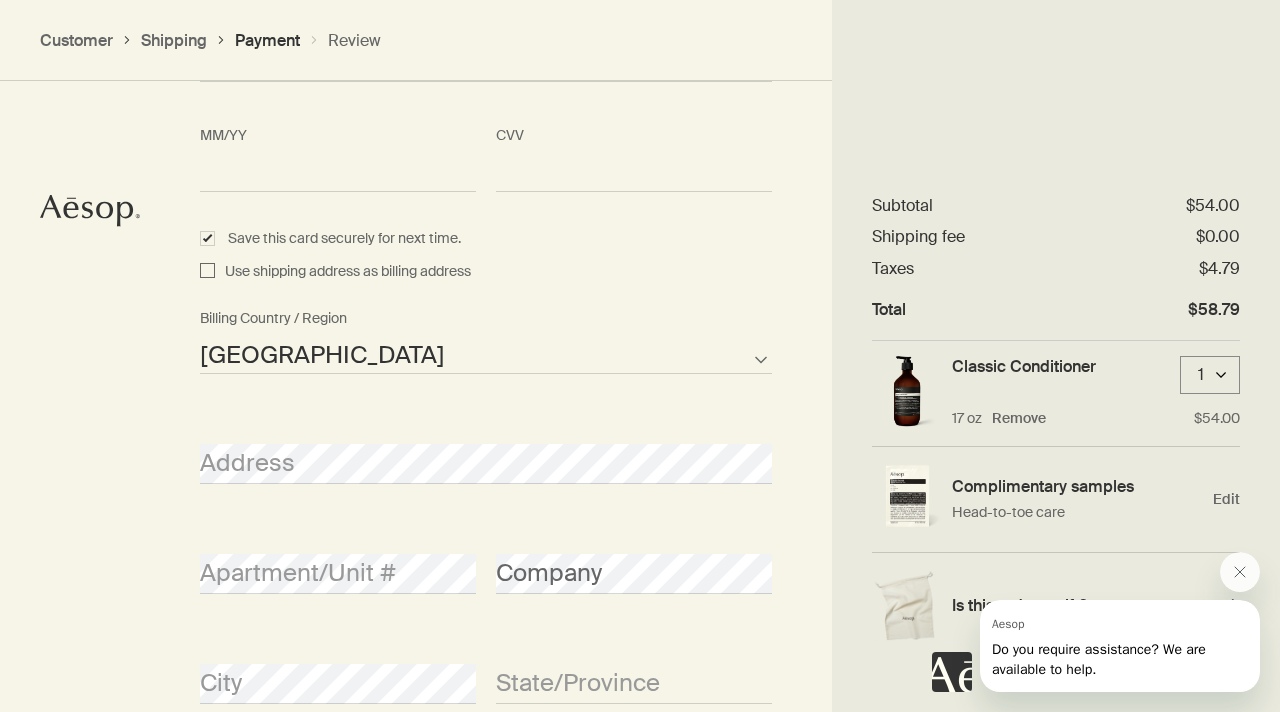 select on "US" 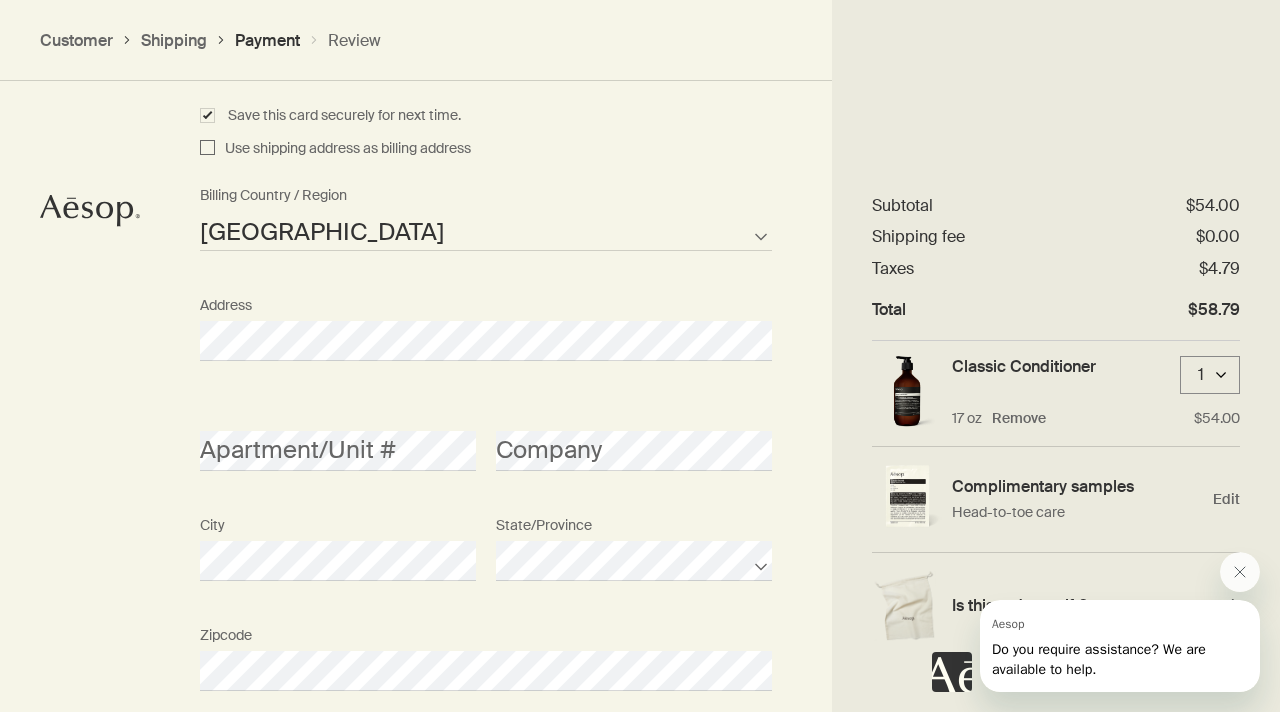 scroll, scrollTop: 2173, scrollLeft: 0, axis: vertical 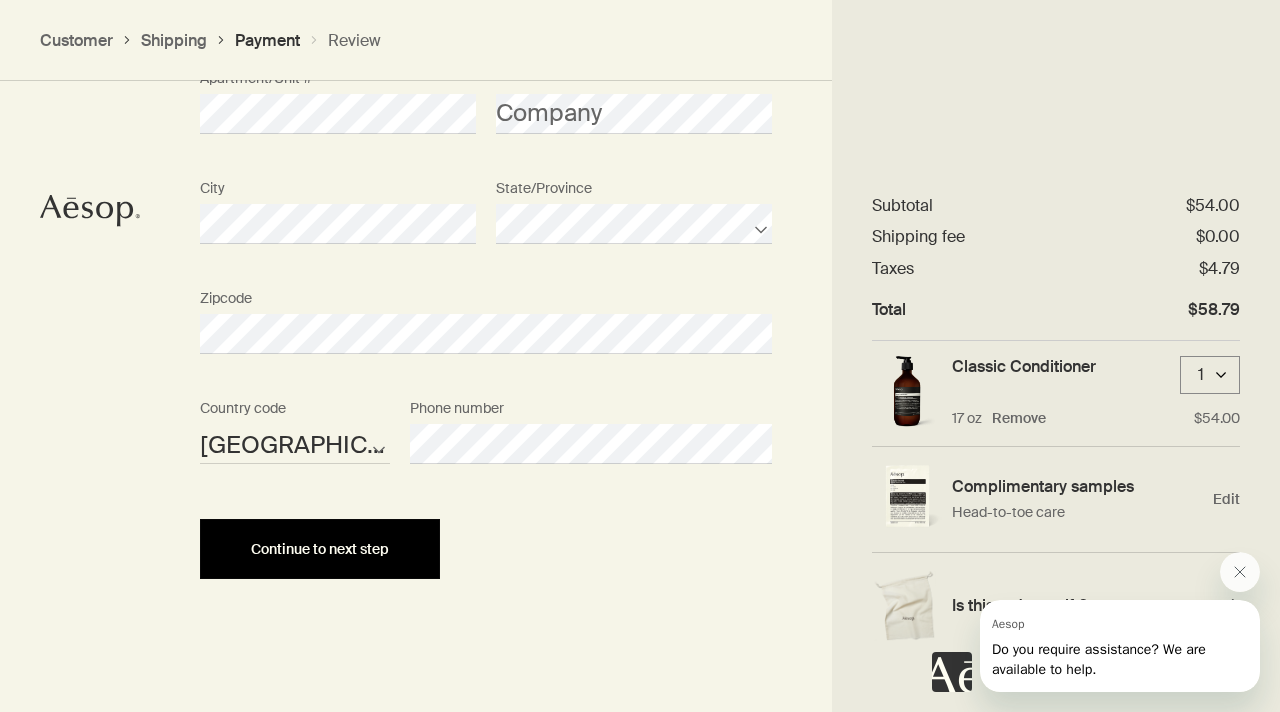 click on "Continue to next step" at bounding box center (320, 549) 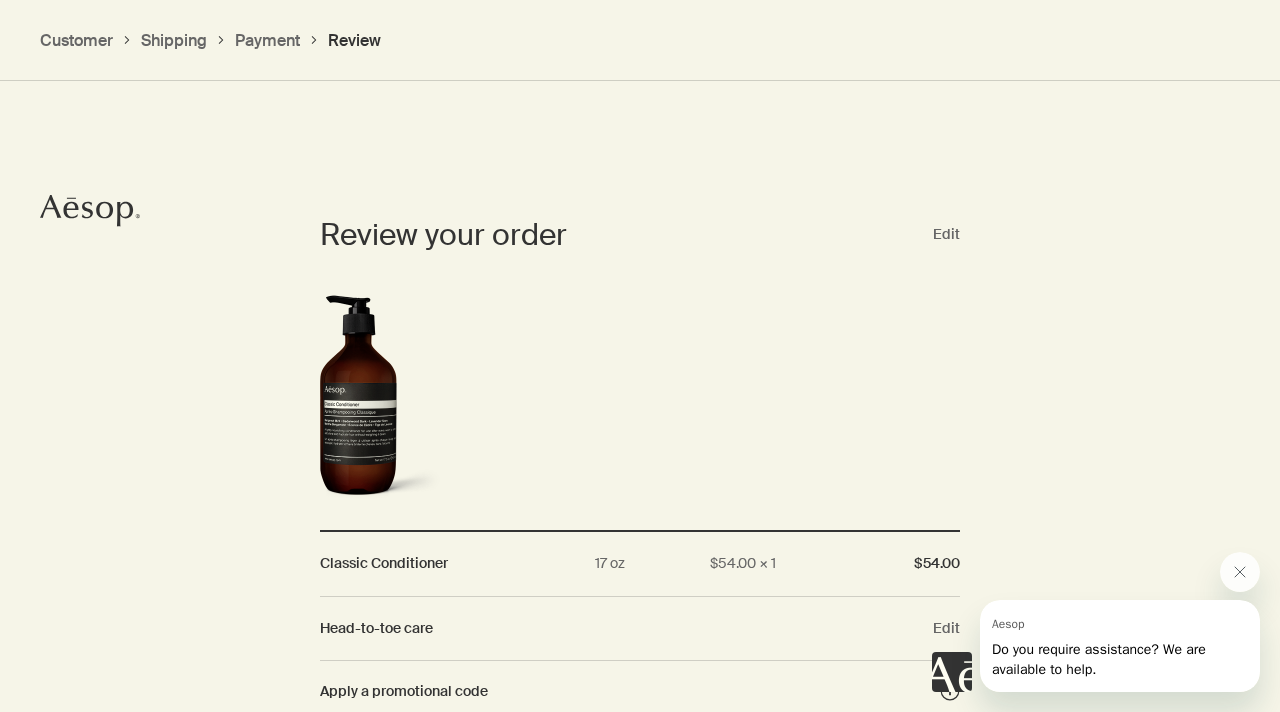 scroll, scrollTop: 1795, scrollLeft: 0, axis: vertical 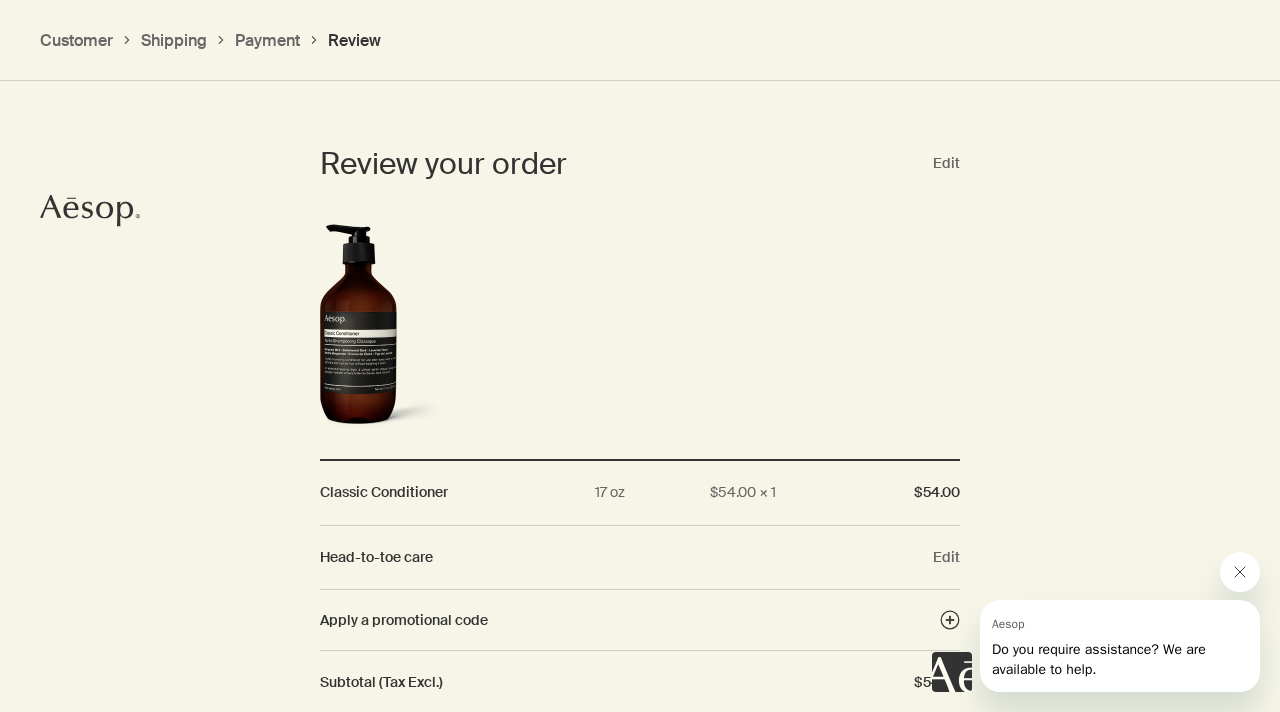 click at bounding box center [1240, 572] 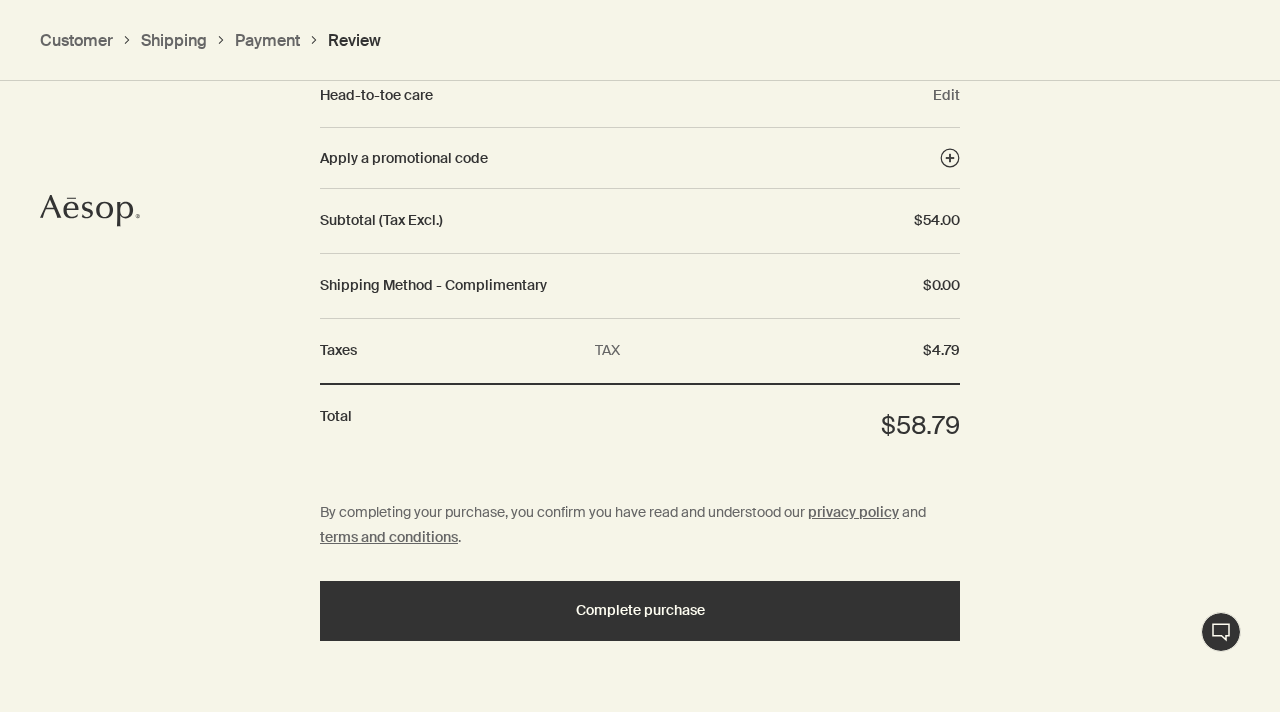 scroll, scrollTop: 2319, scrollLeft: 0, axis: vertical 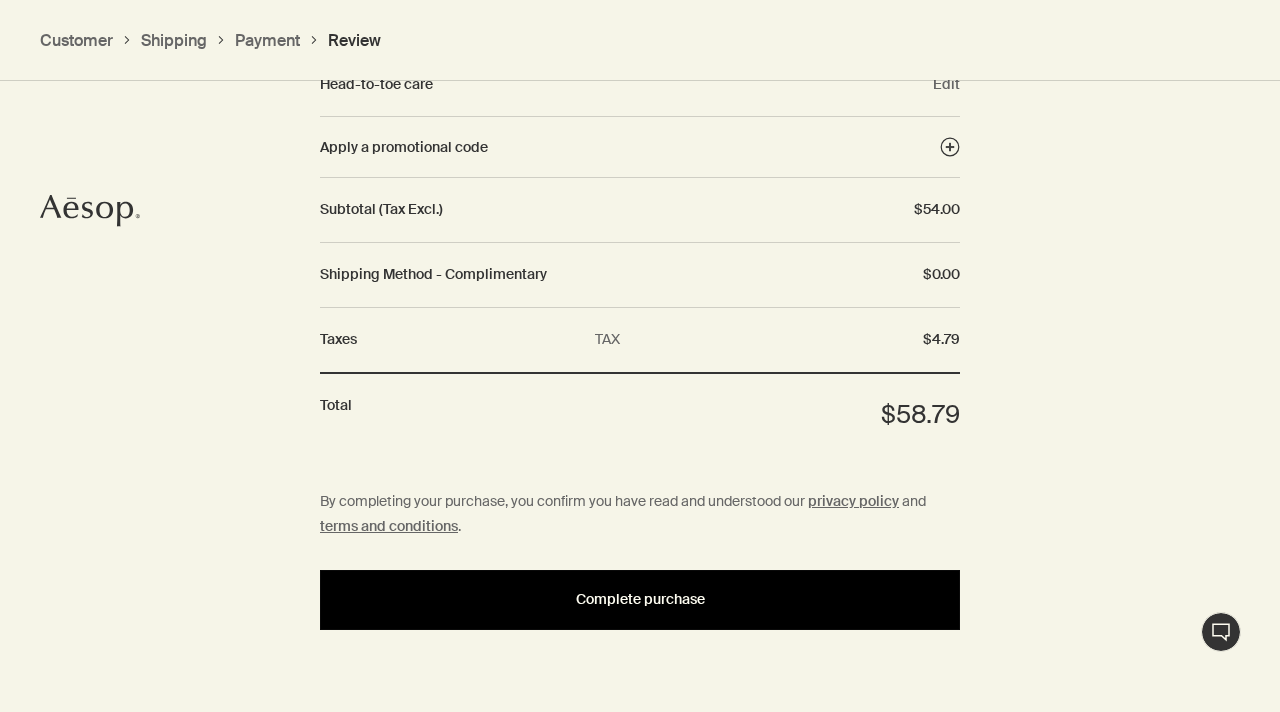 click on "Complete purchase" at bounding box center [640, 599] 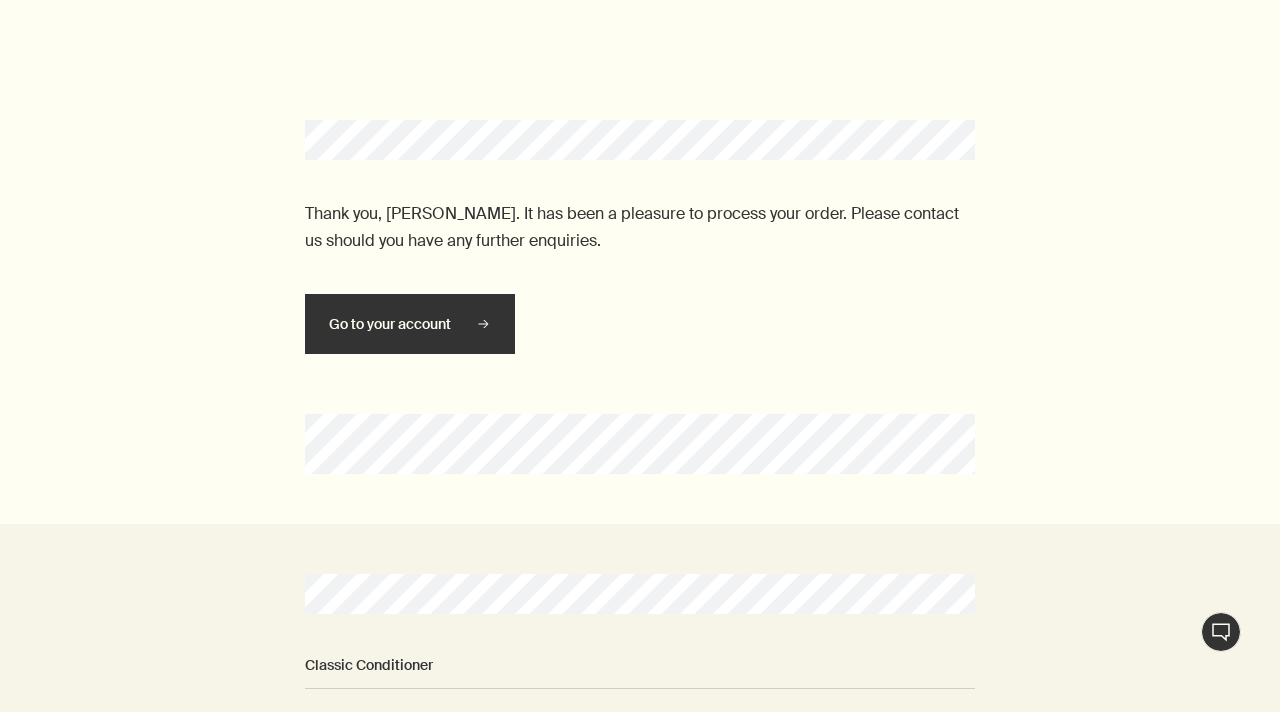 scroll, scrollTop: 0, scrollLeft: 0, axis: both 